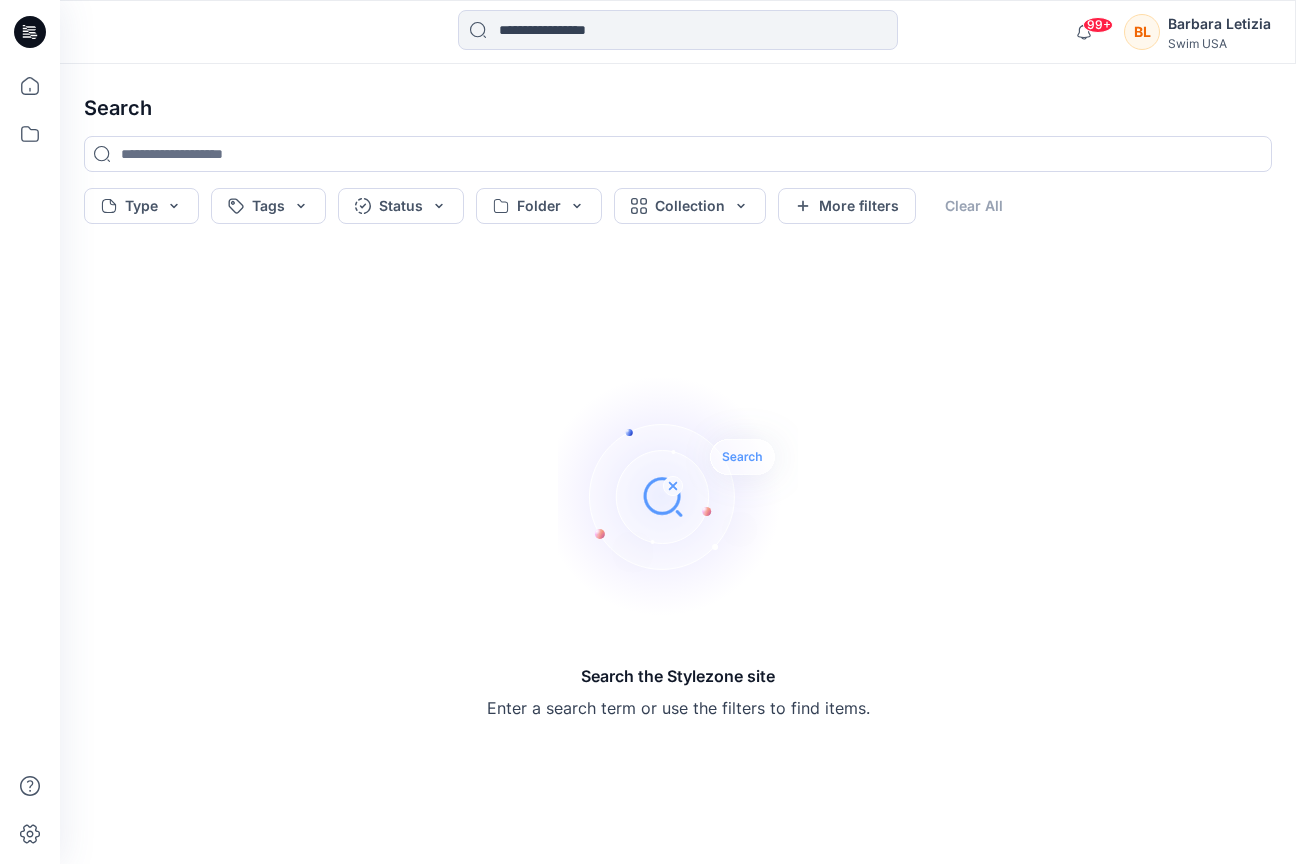 scroll, scrollTop: 0, scrollLeft: 0, axis: both 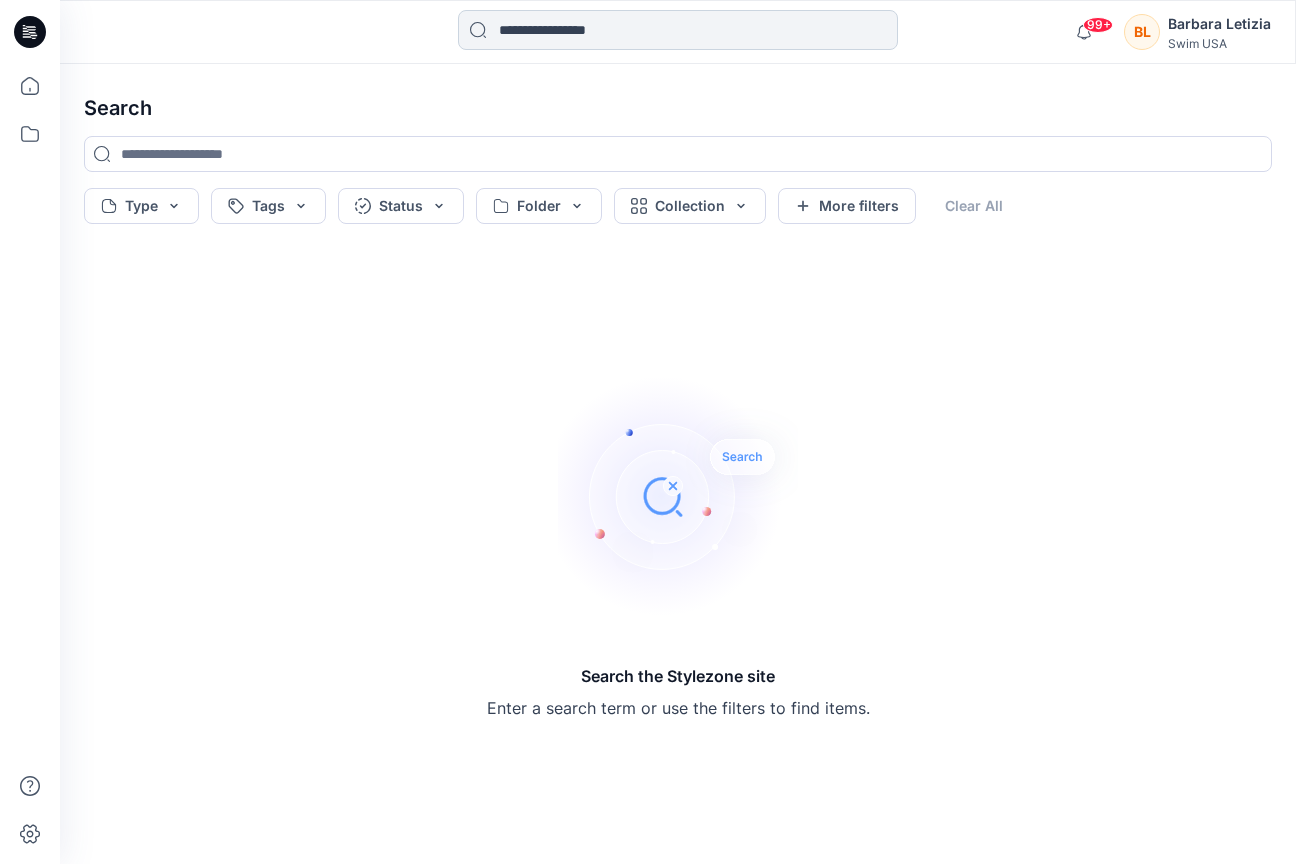 click at bounding box center (678, 30) 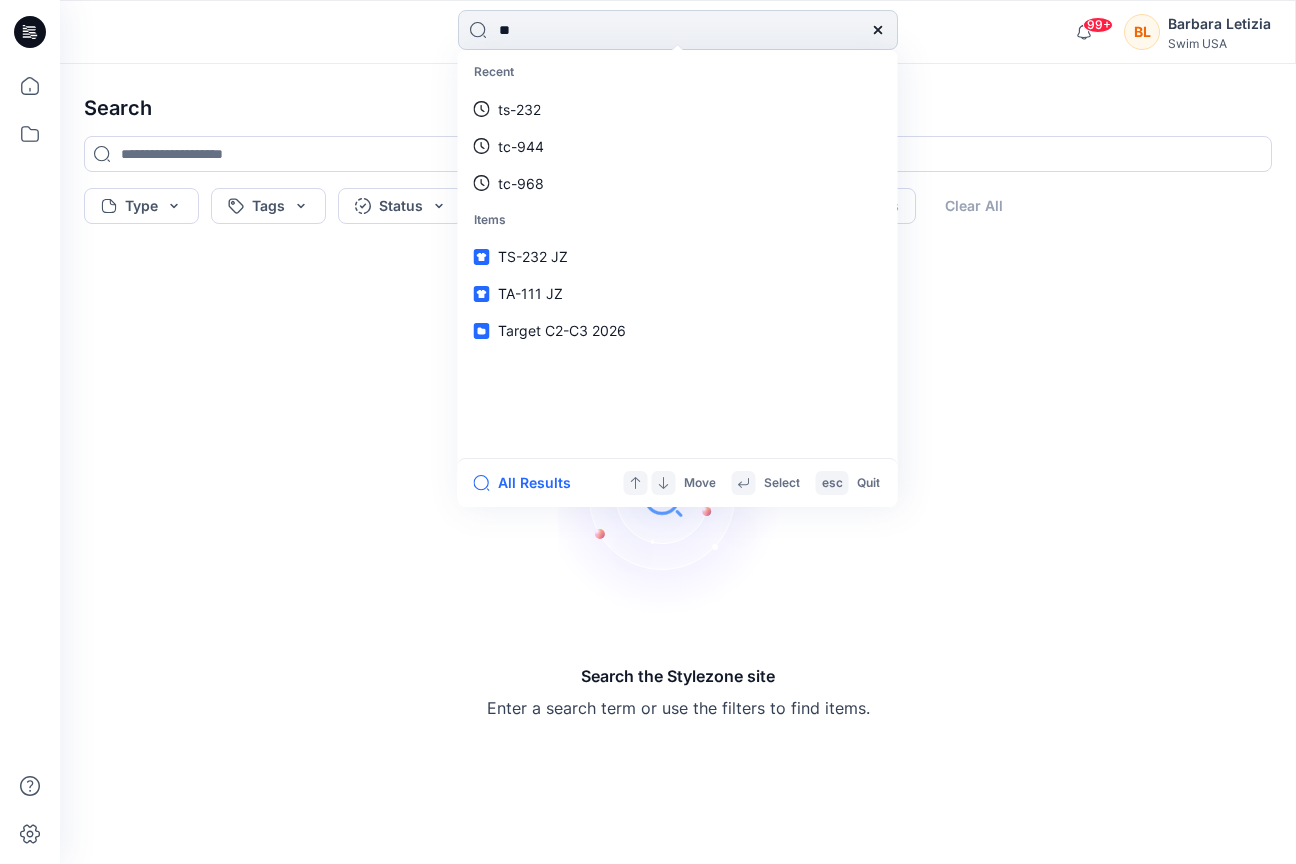 type on "*" 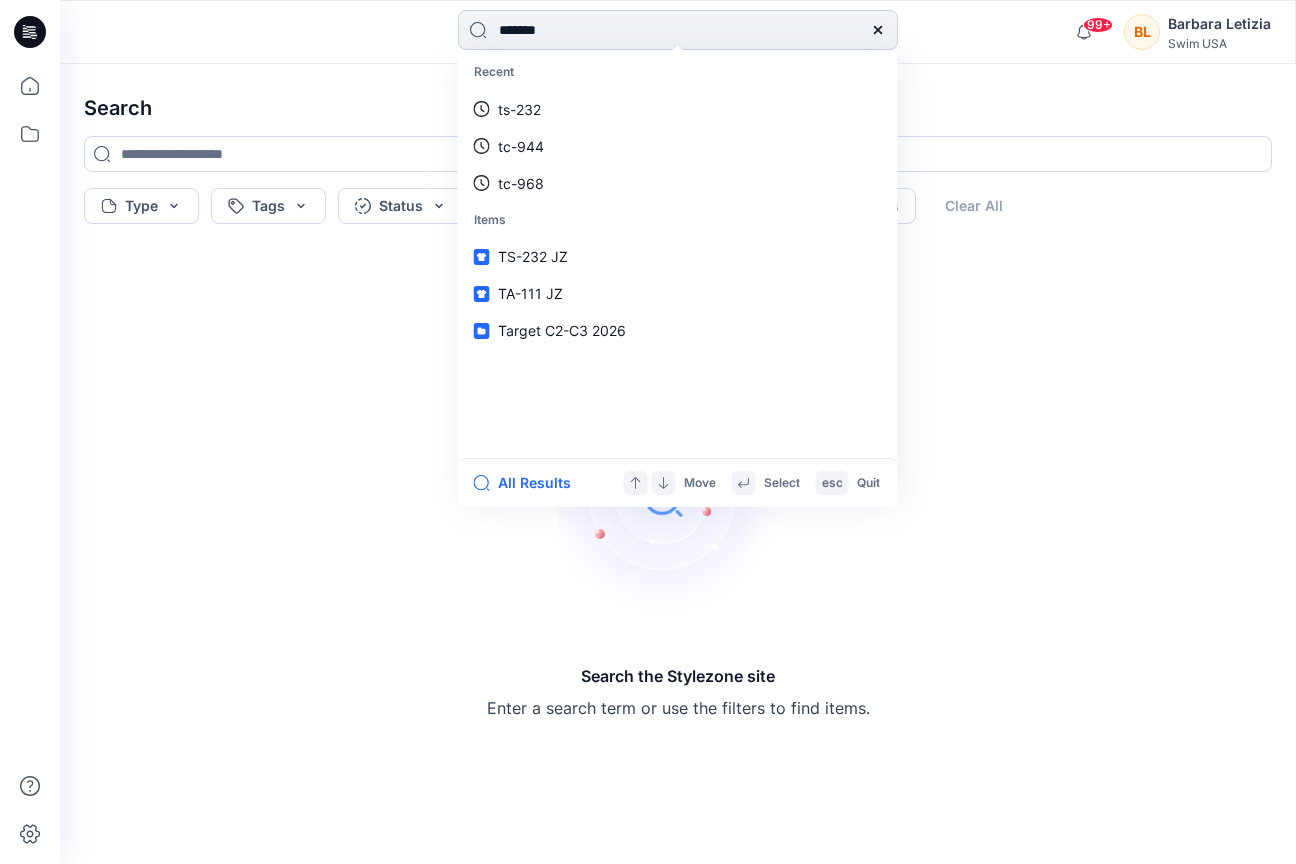 type on "********" 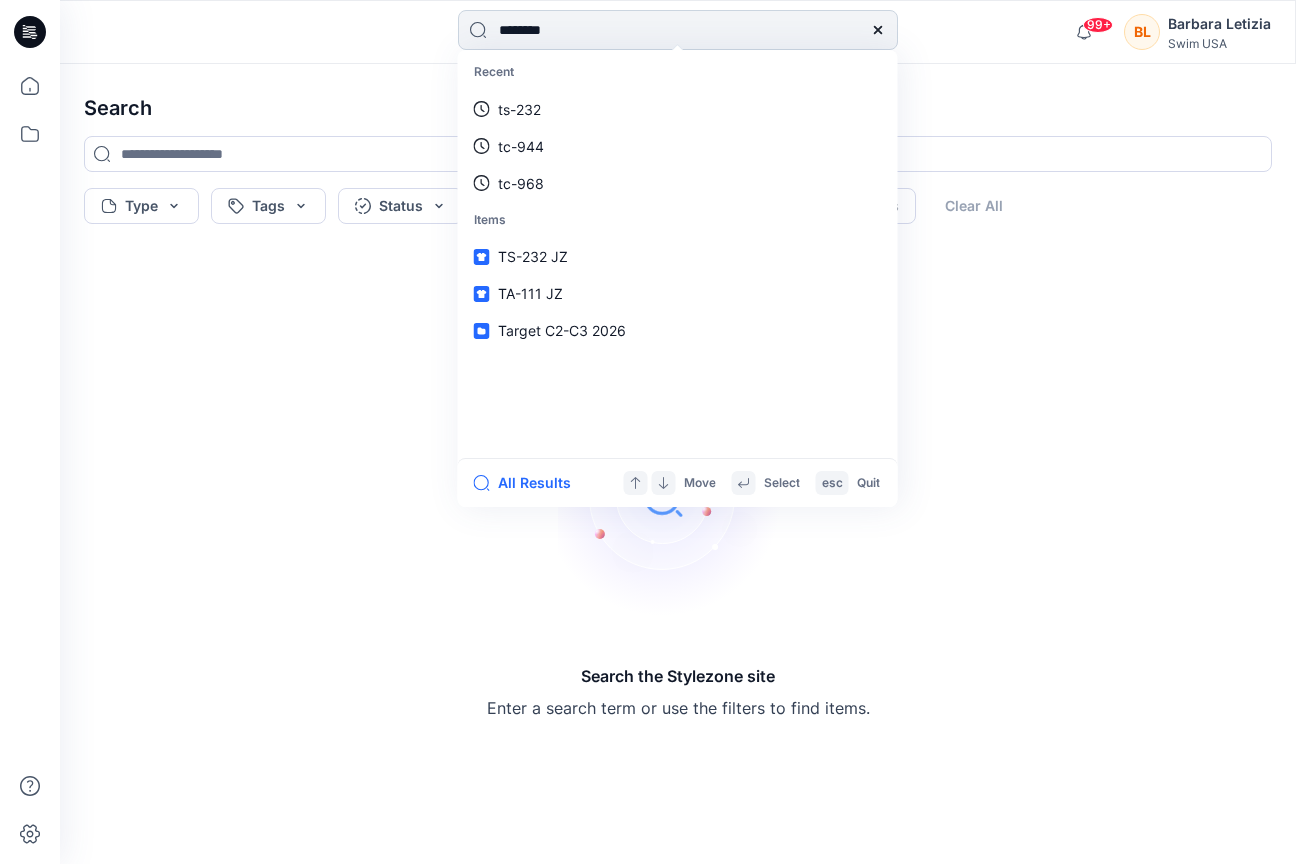 type 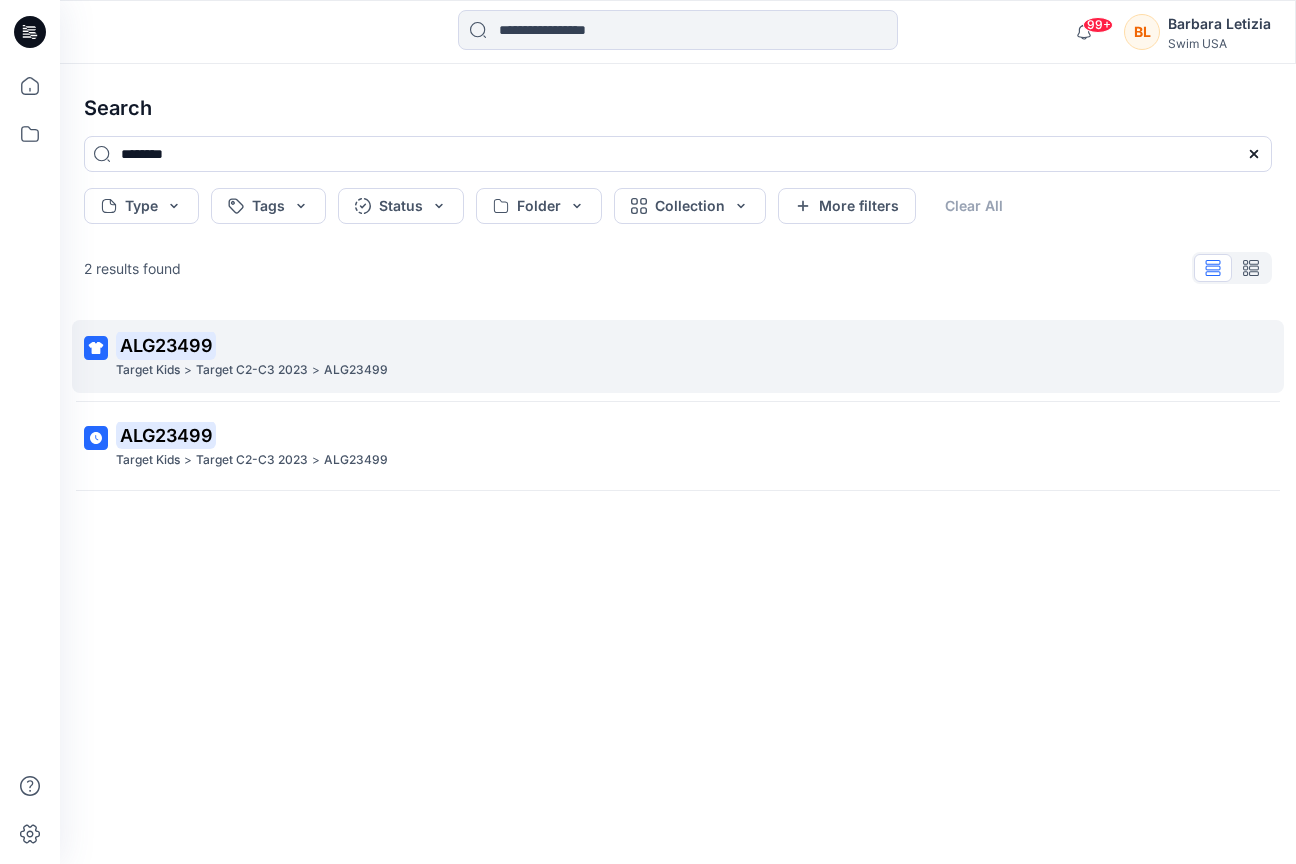 click on "ALG23499 Target Kids > Target C2-C3 2023 > ALG23499" at bounding box center [678, 356] 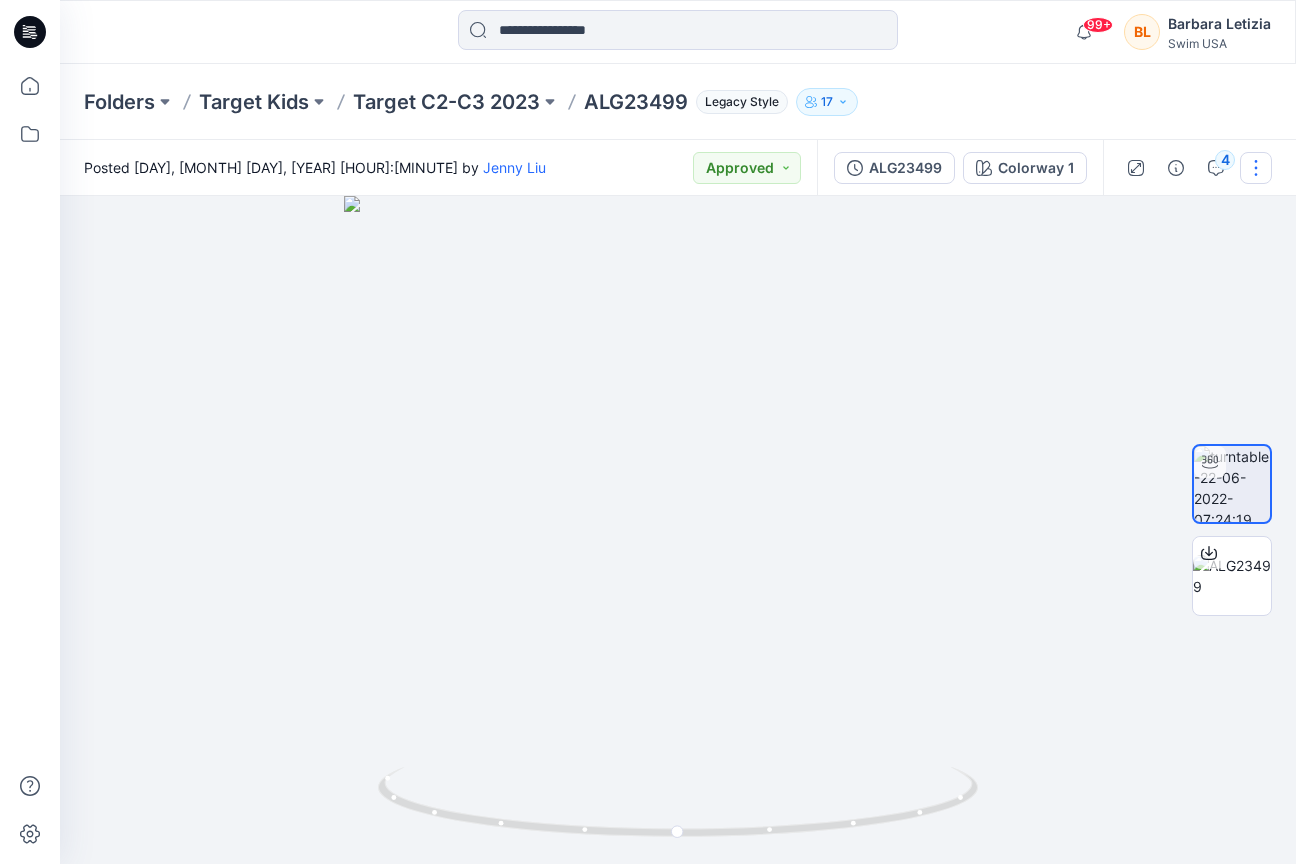 click at bounding box center (1256, 168) 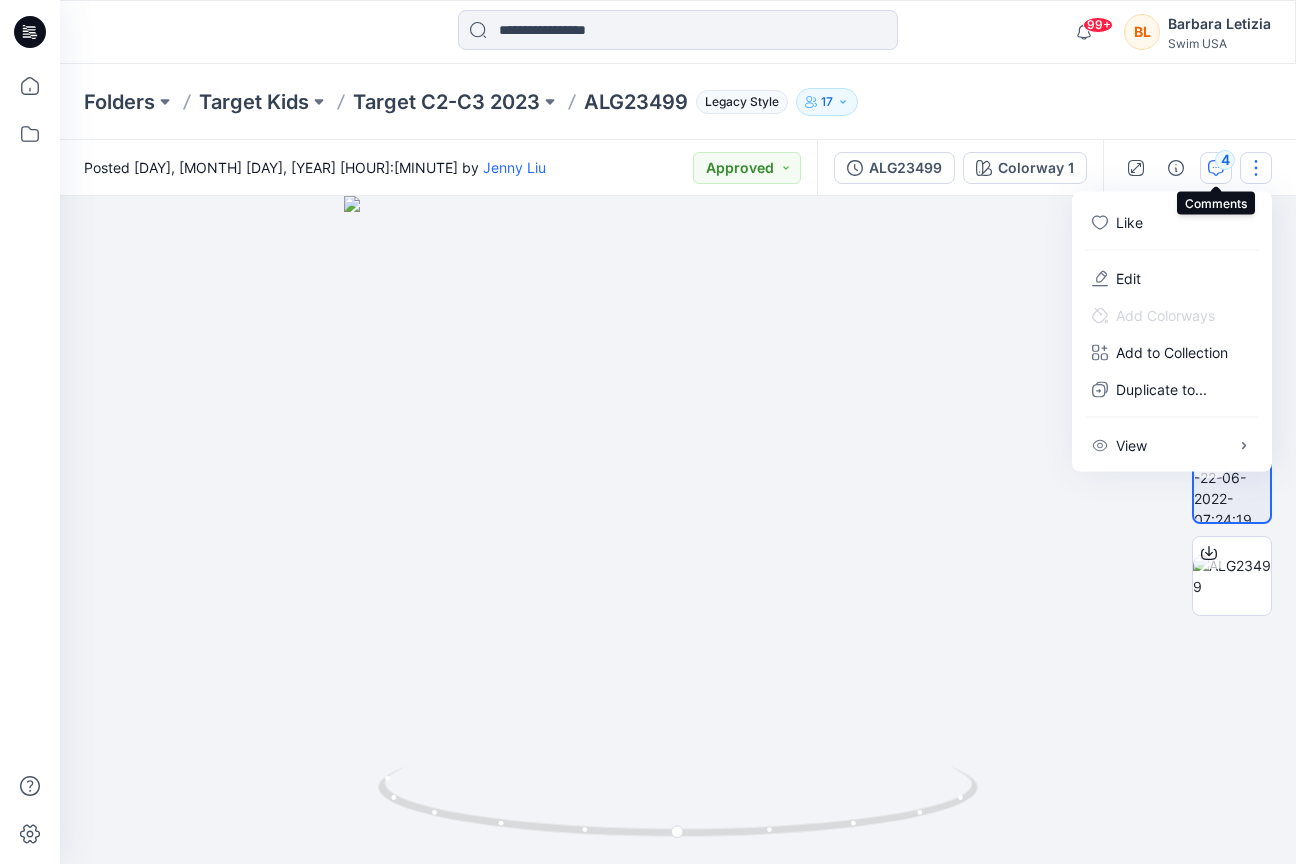 click on "4" at bounding box center [1225, 160] 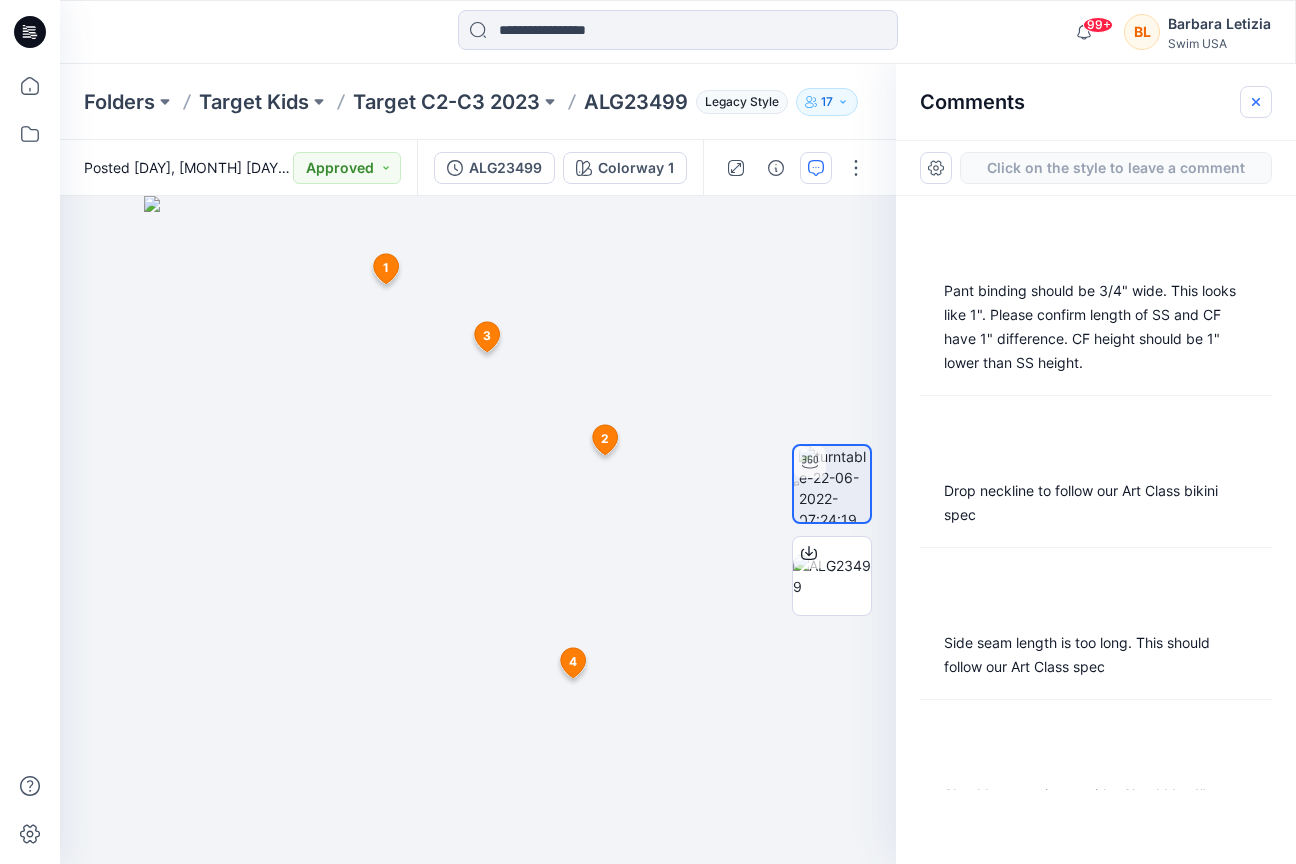 click 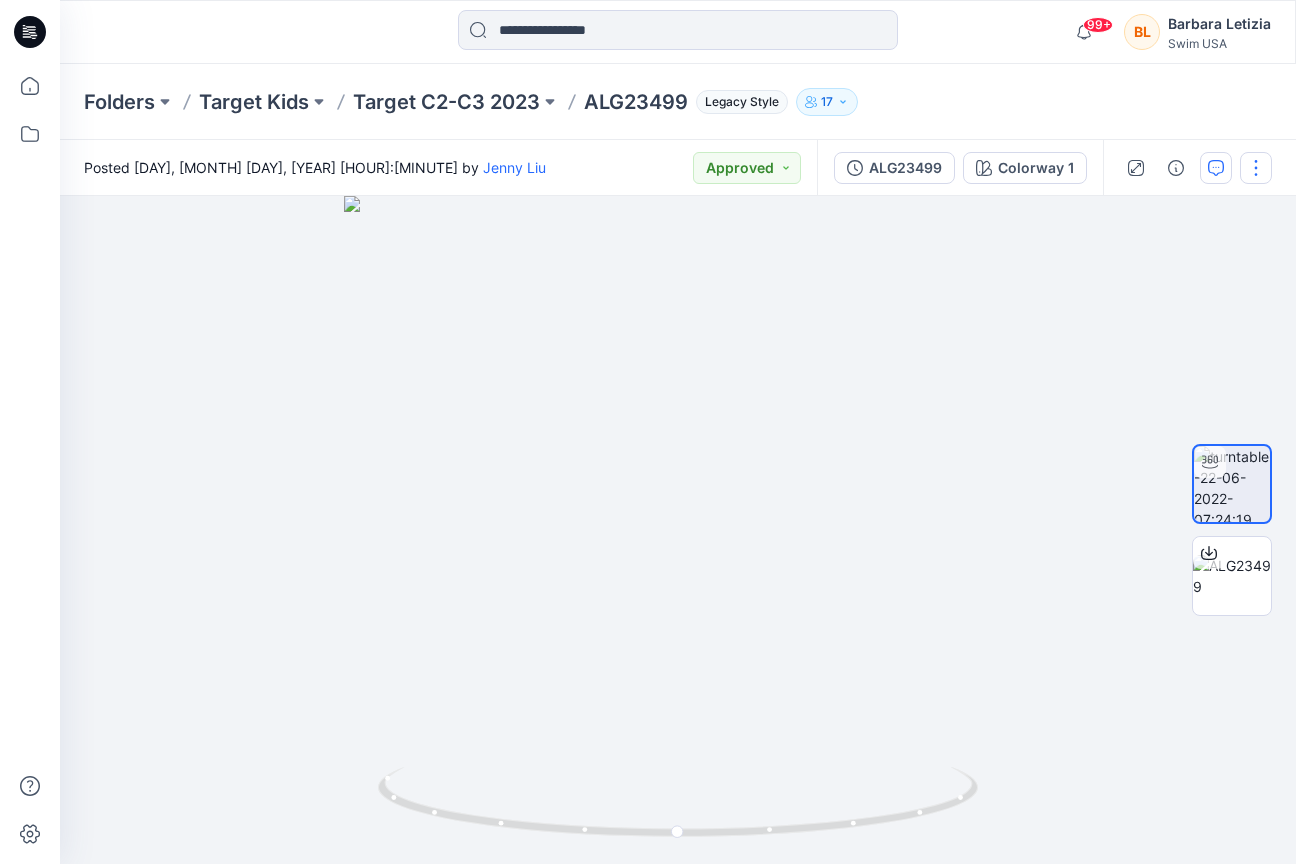 click at bounding box center (1256, 168) 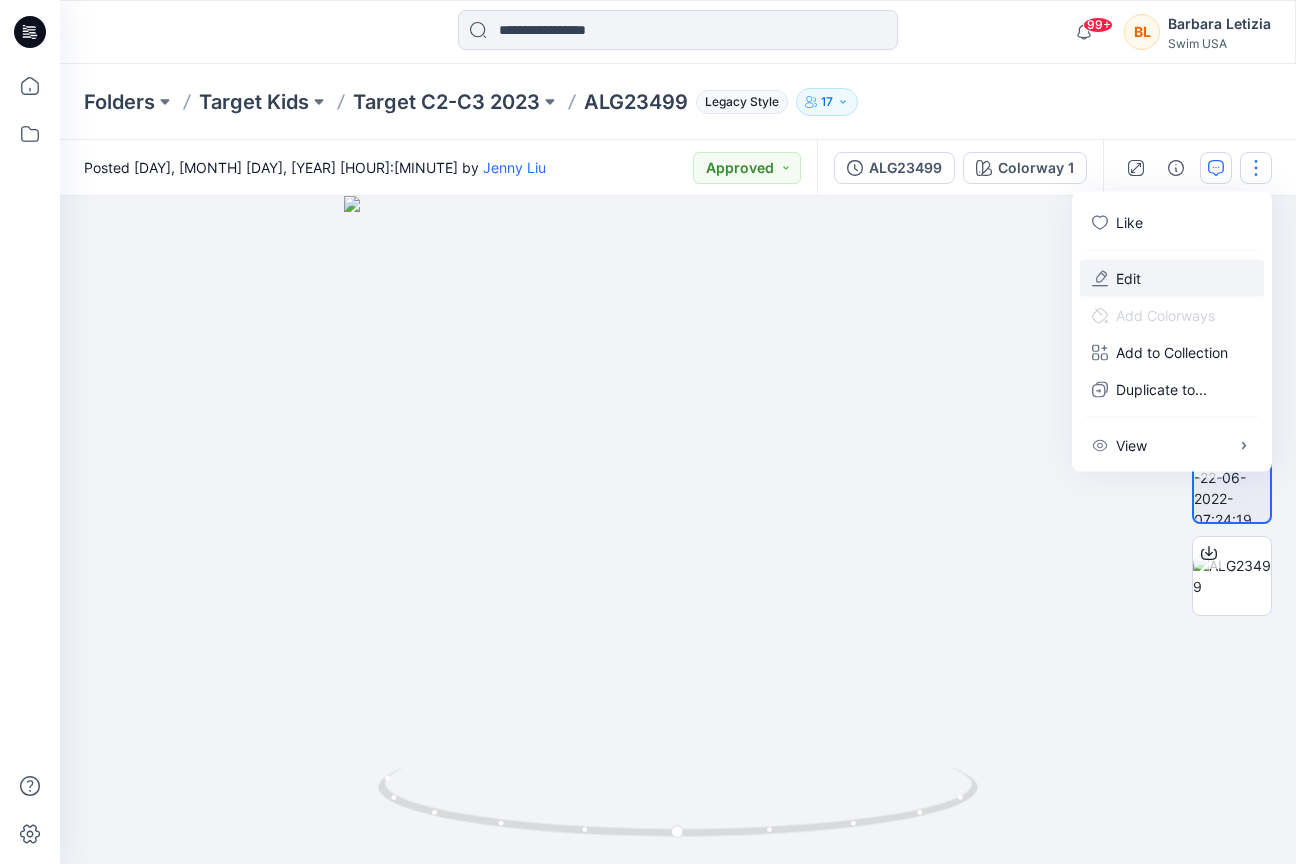 click on "Edit" at bounding box center (1128, 278) 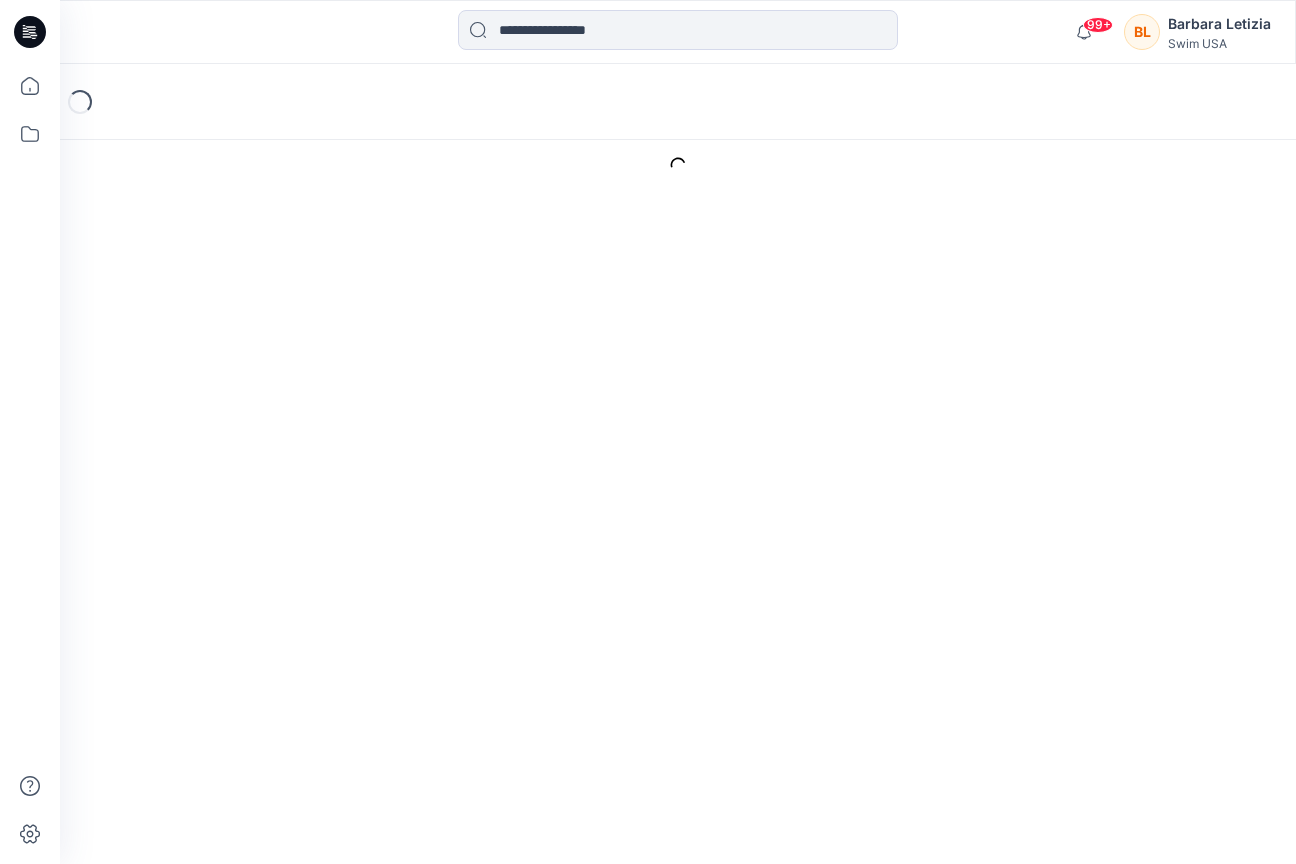 scroll, scrollTop: 0, scrollLeft: 0, axis: both 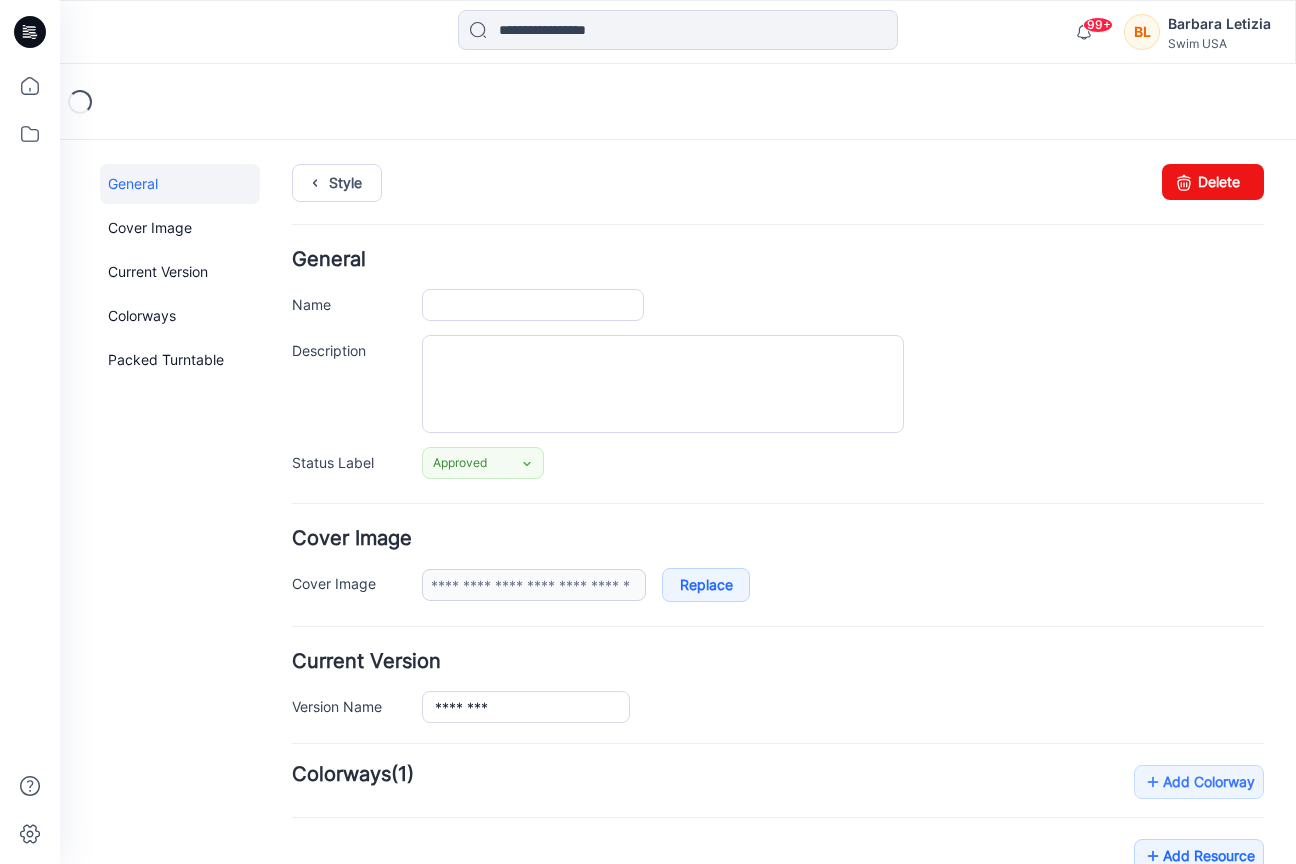 type on "********" 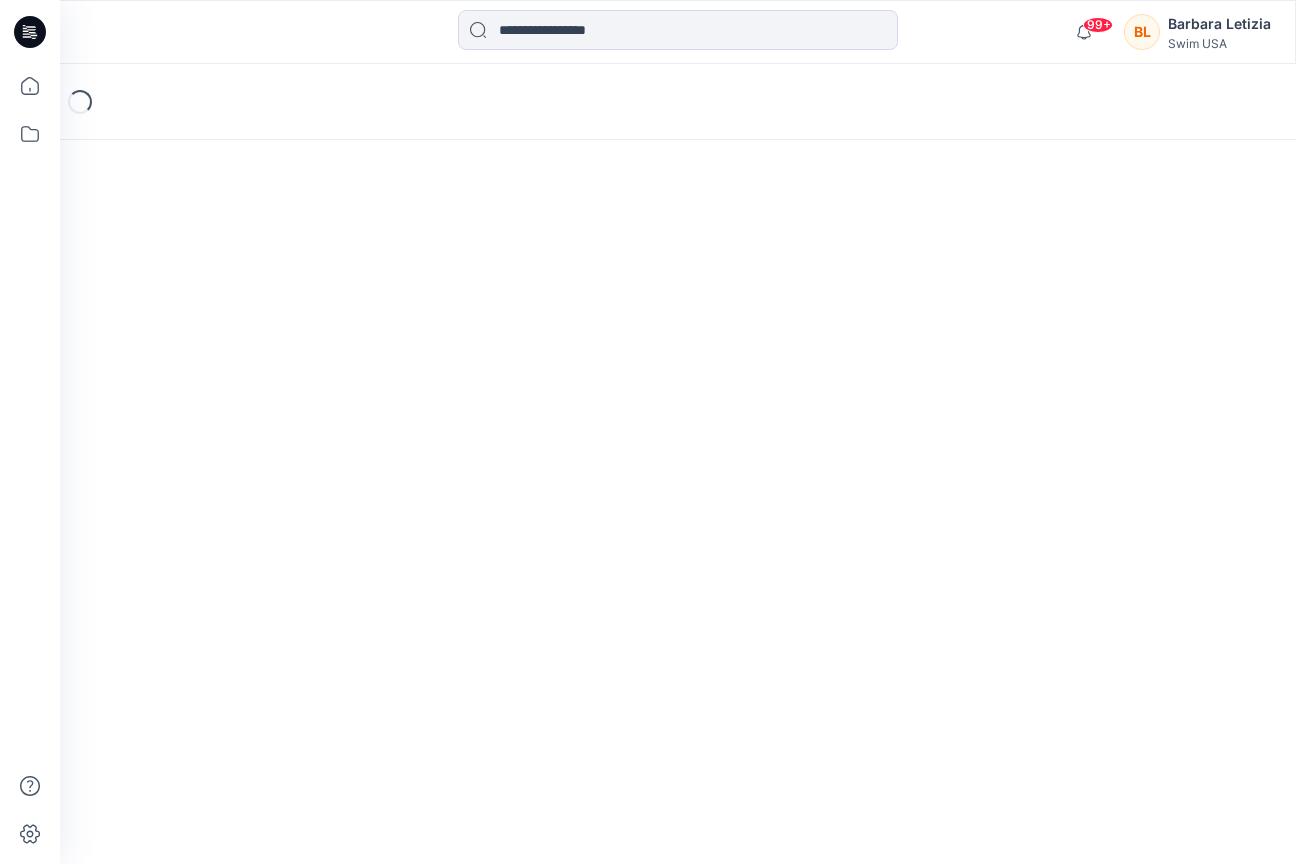 scroll, scrollTop: 0, scrollLeft: 0, axis: both 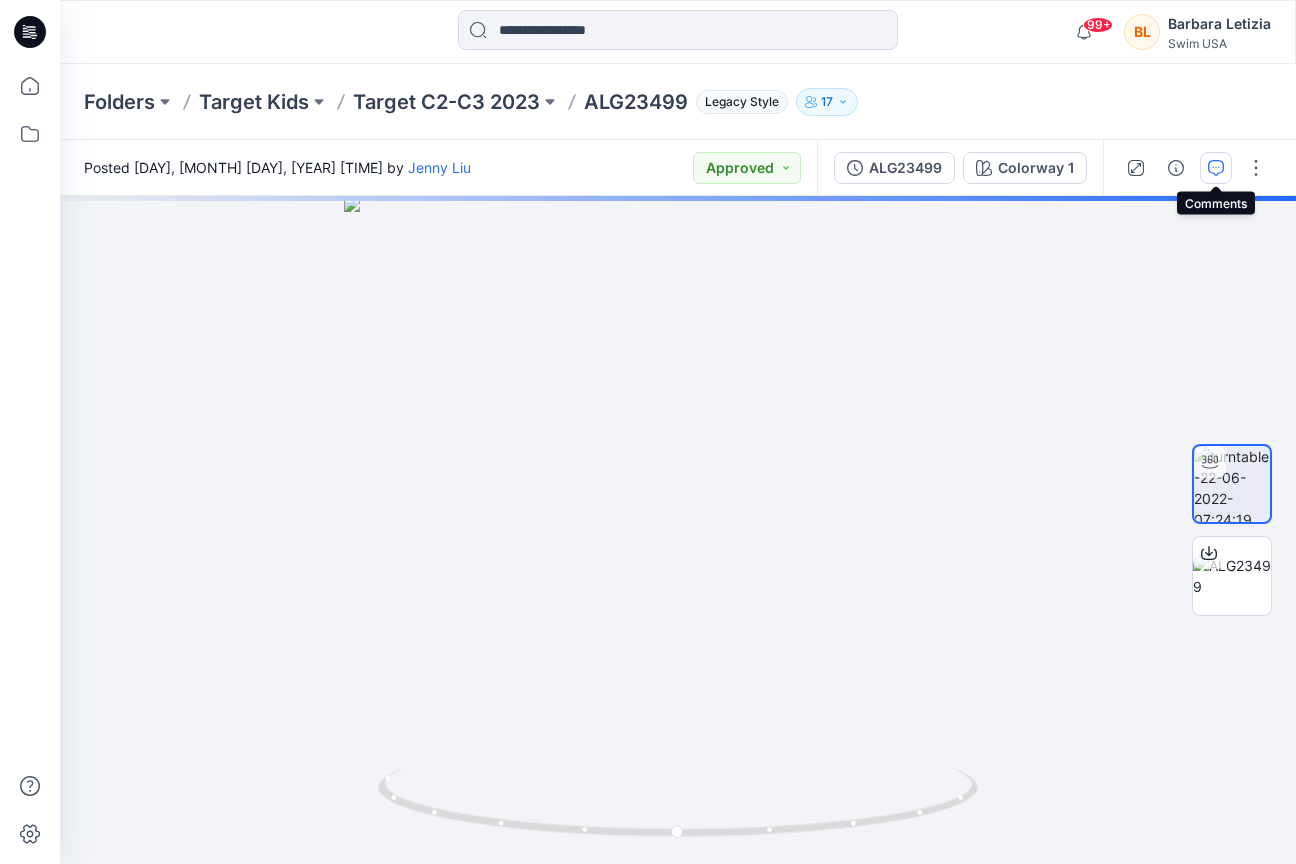 click 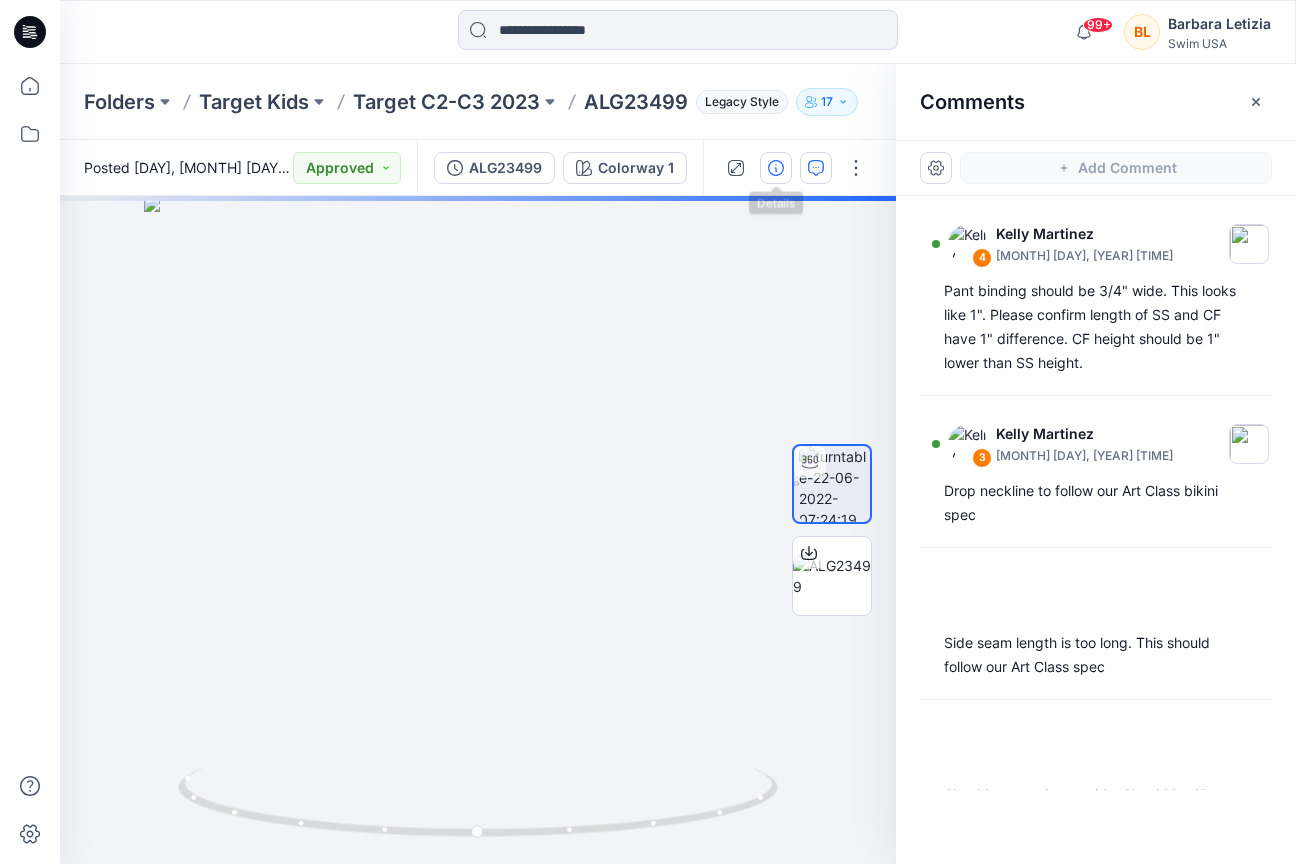 click 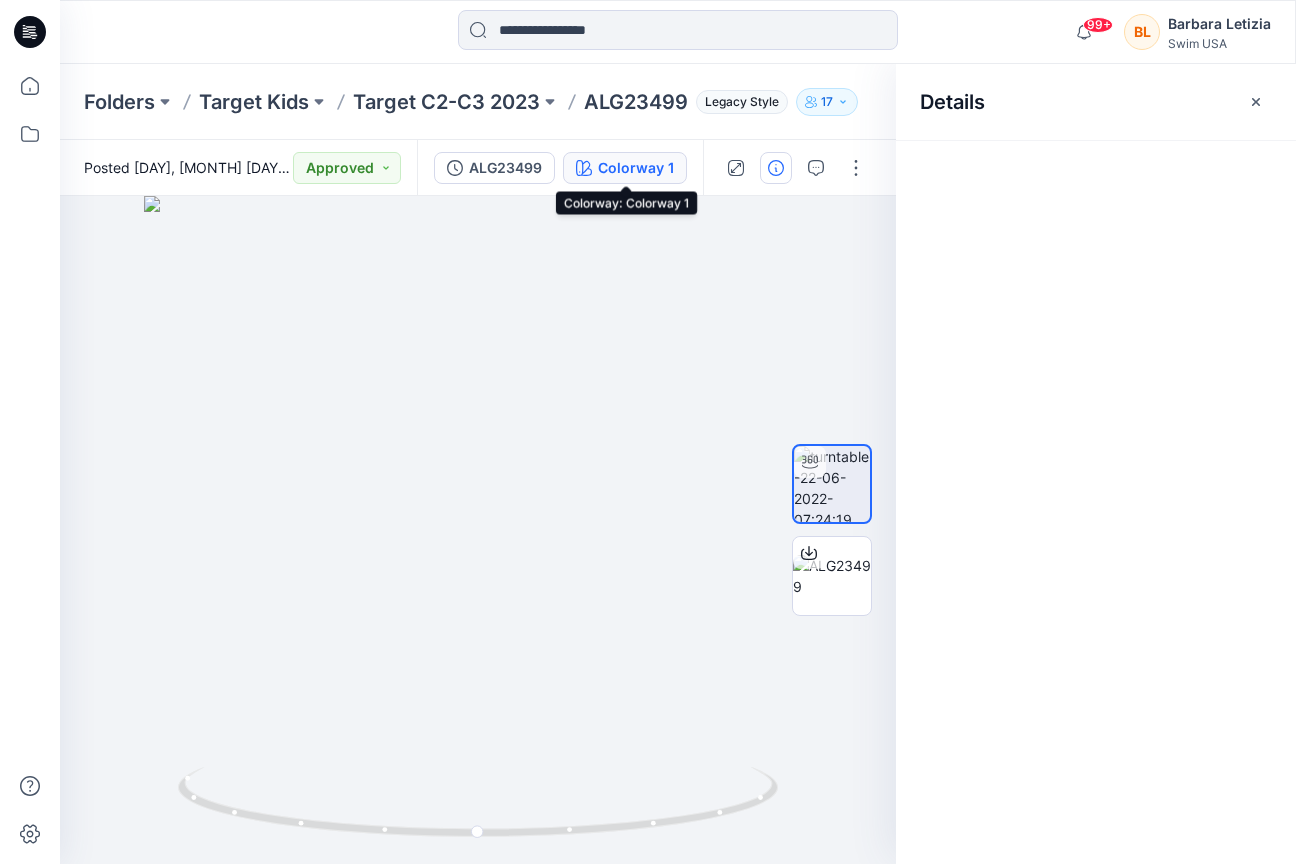 click on "Colorway 1" at bounding box center (636, 168) 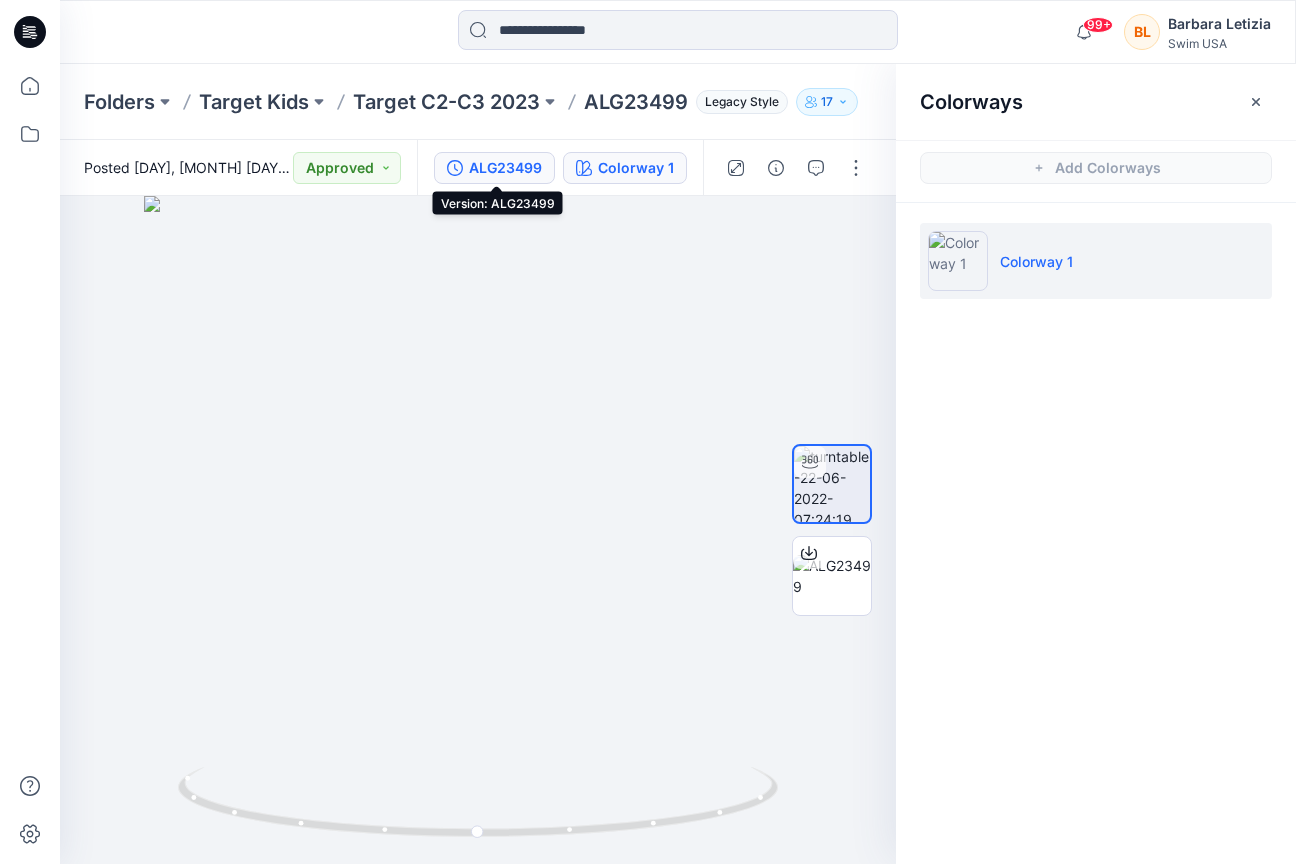 click on "ALG23499" at bounding box center [505, 168] 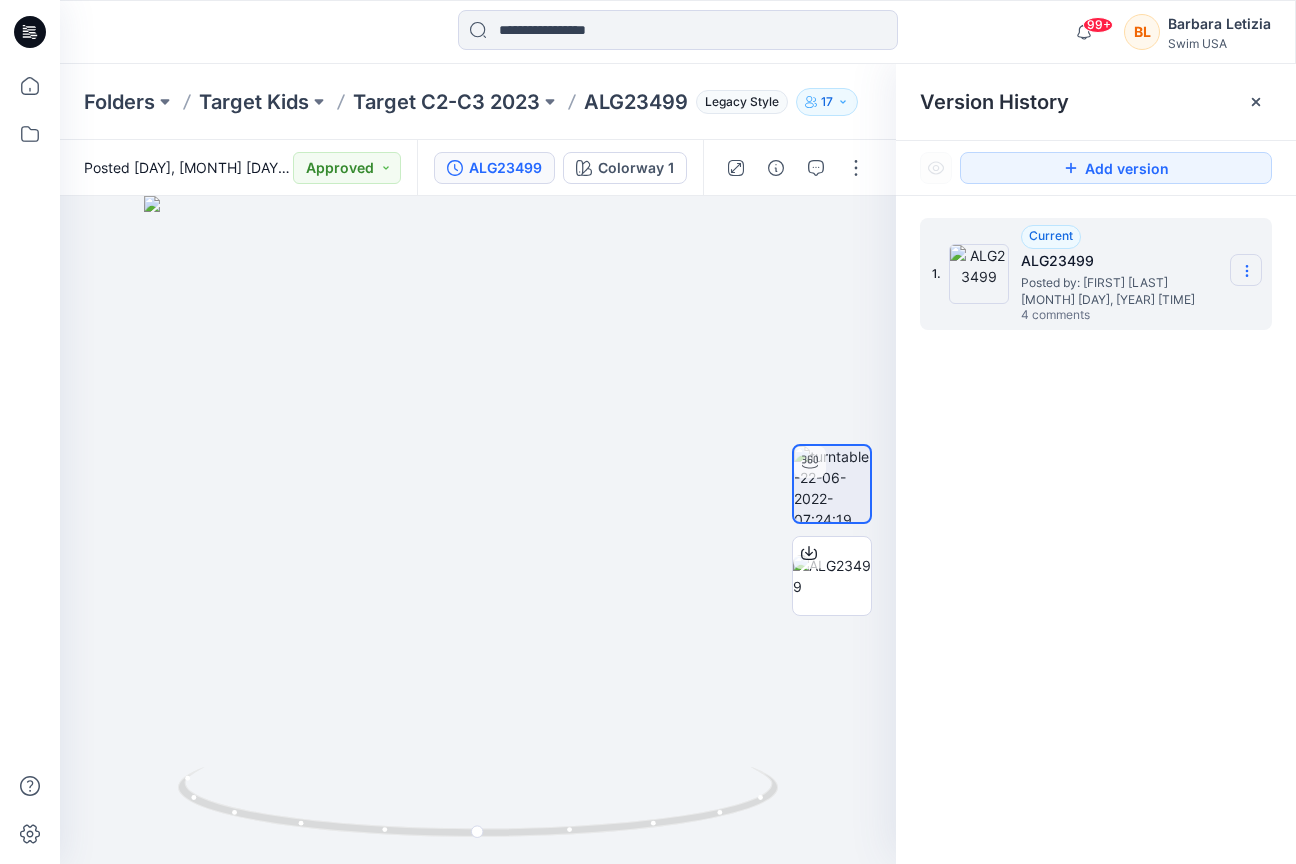click 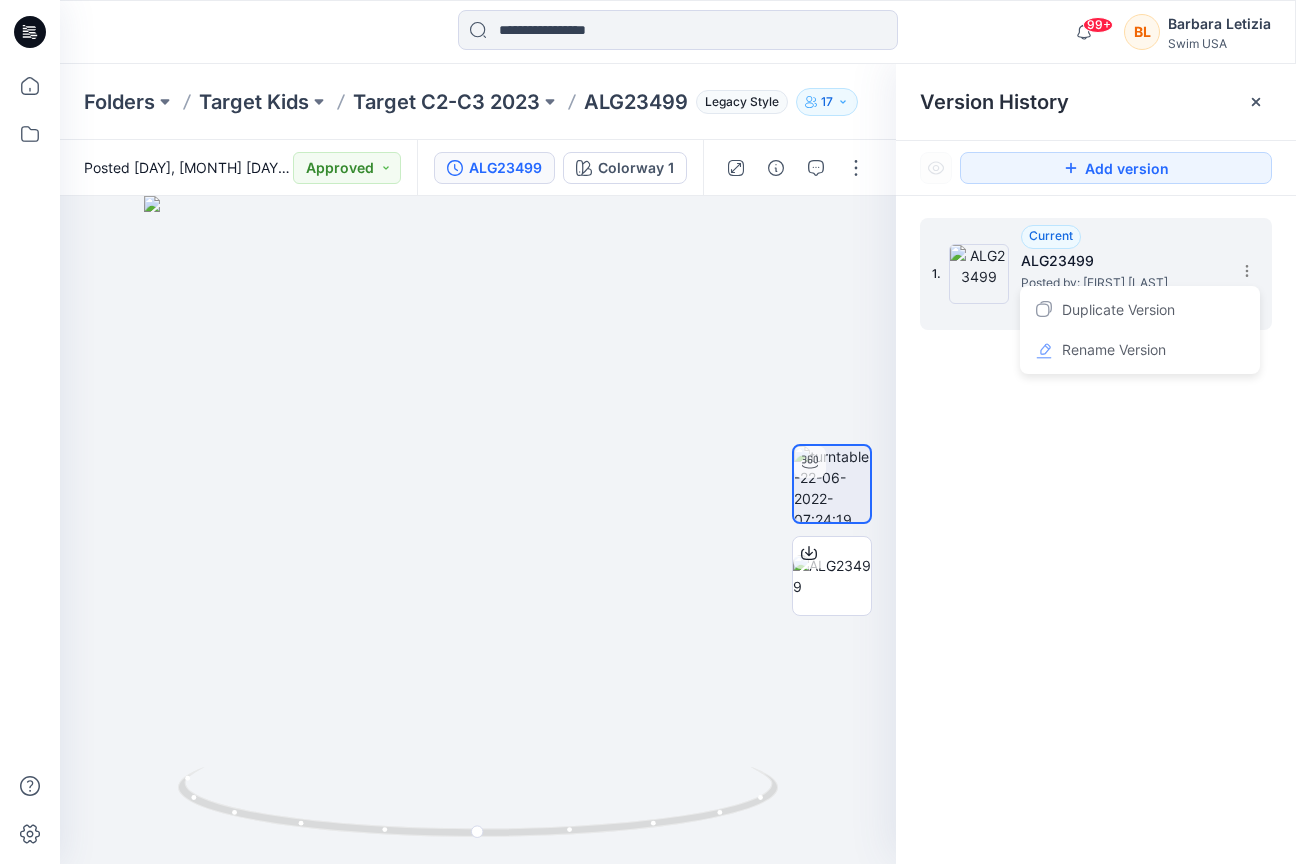 click on "Current ALG23499 Posted by: [FIRST] [LAST] [MONTH] [DAY], [YEAR] [TIME] [NUMBER] comments" at bounding box center (1121, 274) 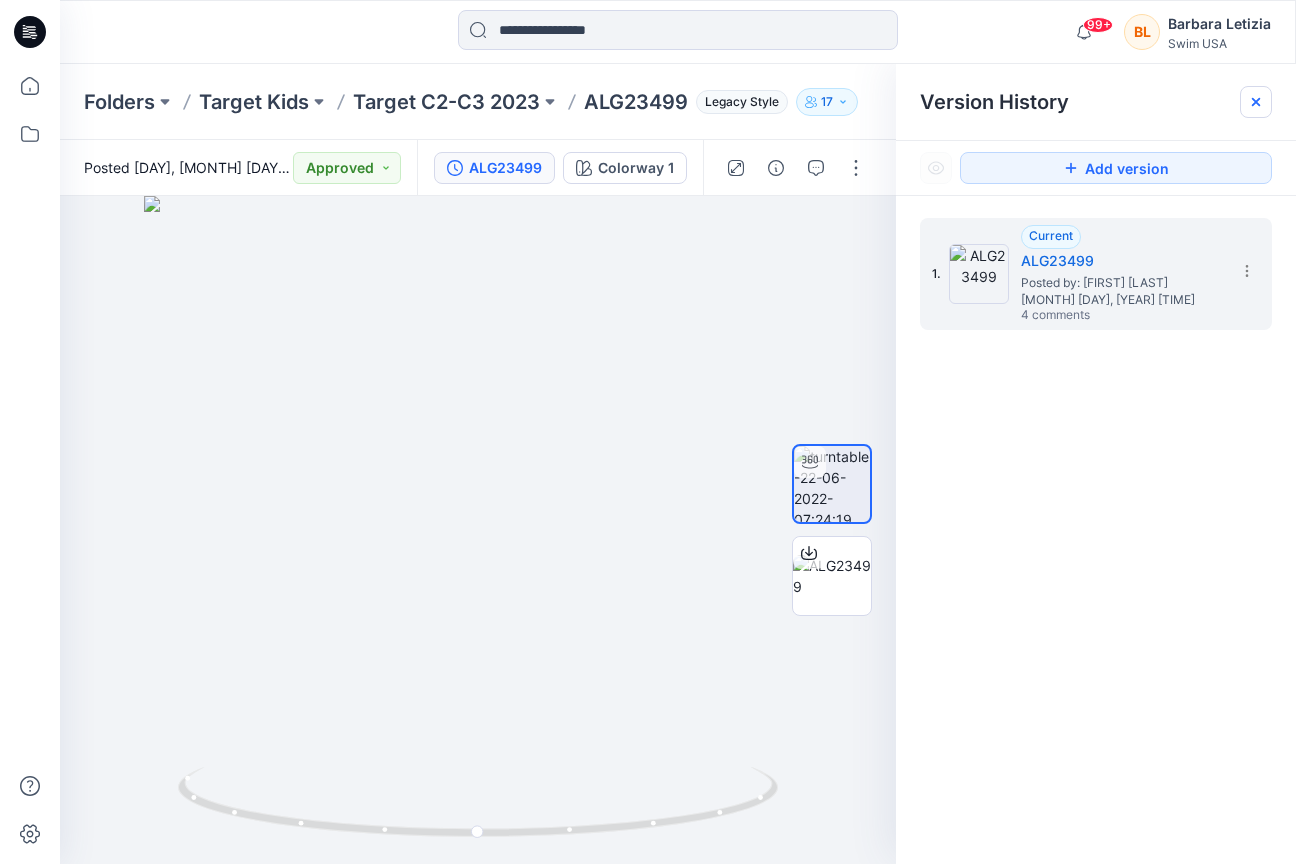 click 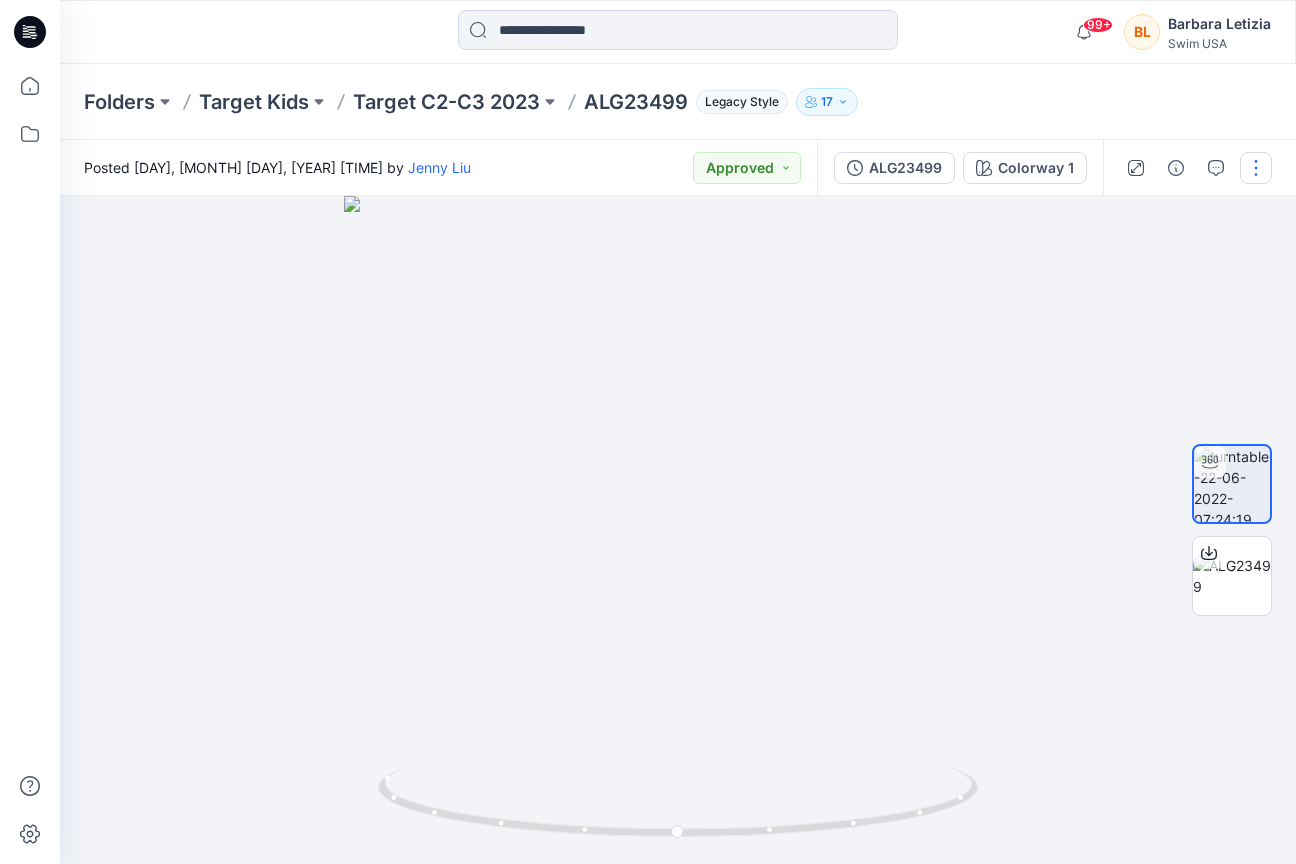 click at bounding box center [1256, 168] 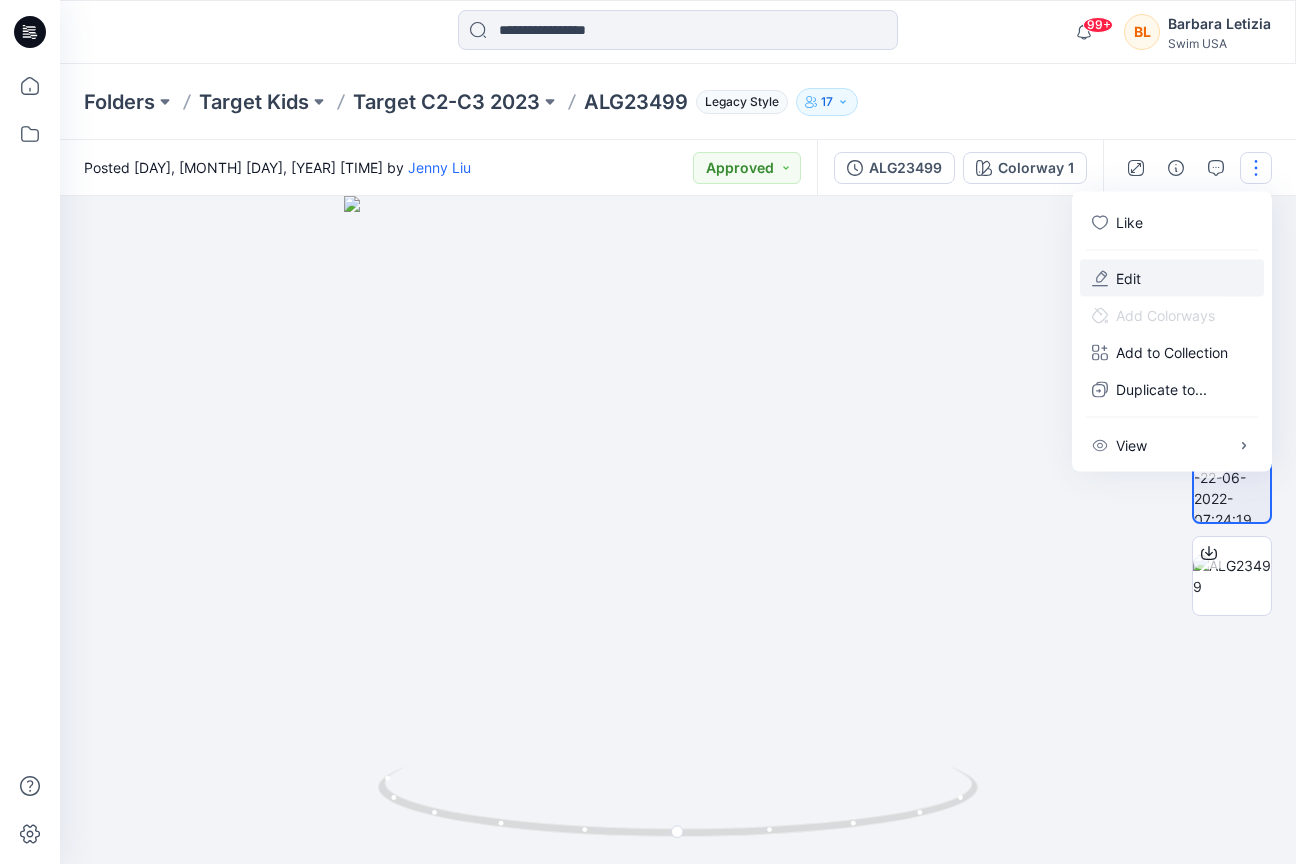 click 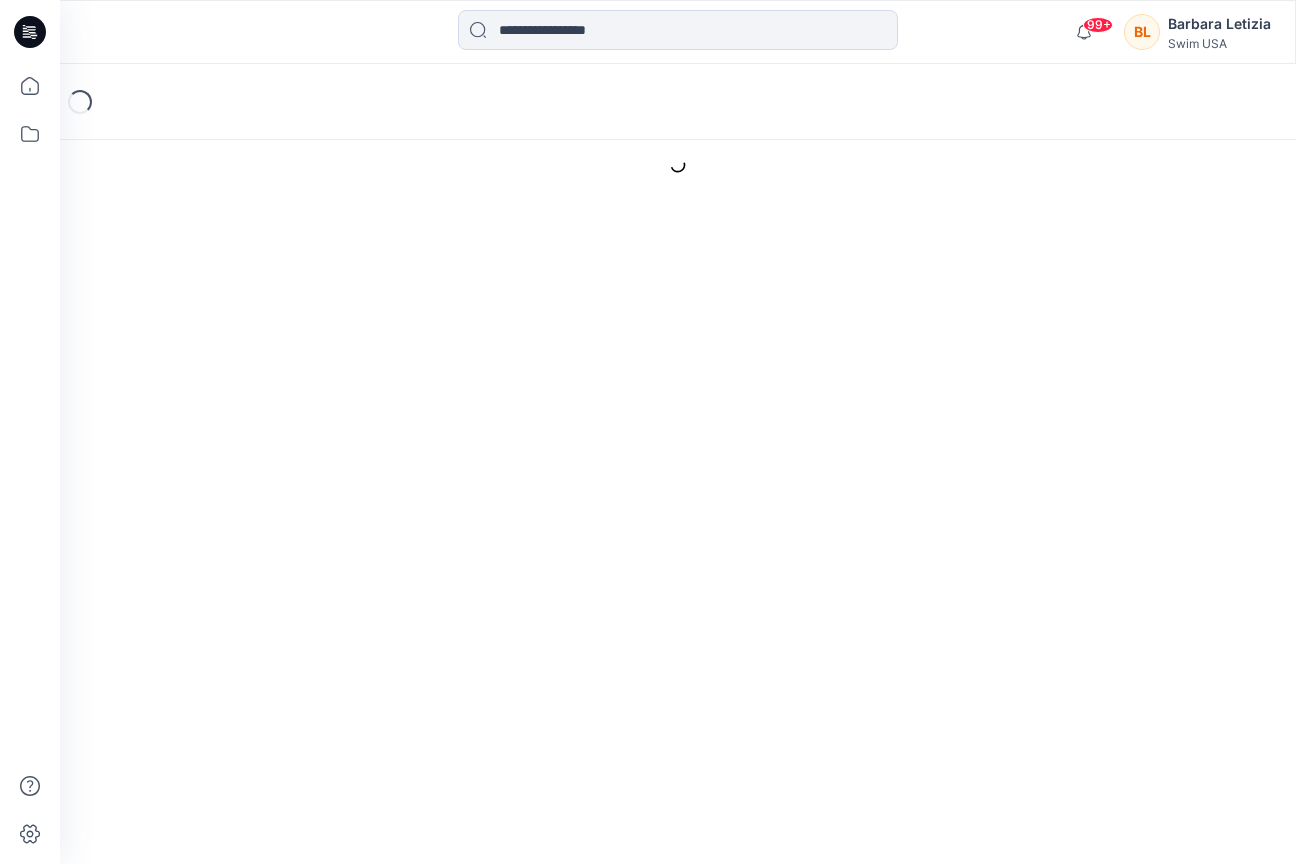 scroll, scrollTop: 0, scrollLeft: 0, axis: both 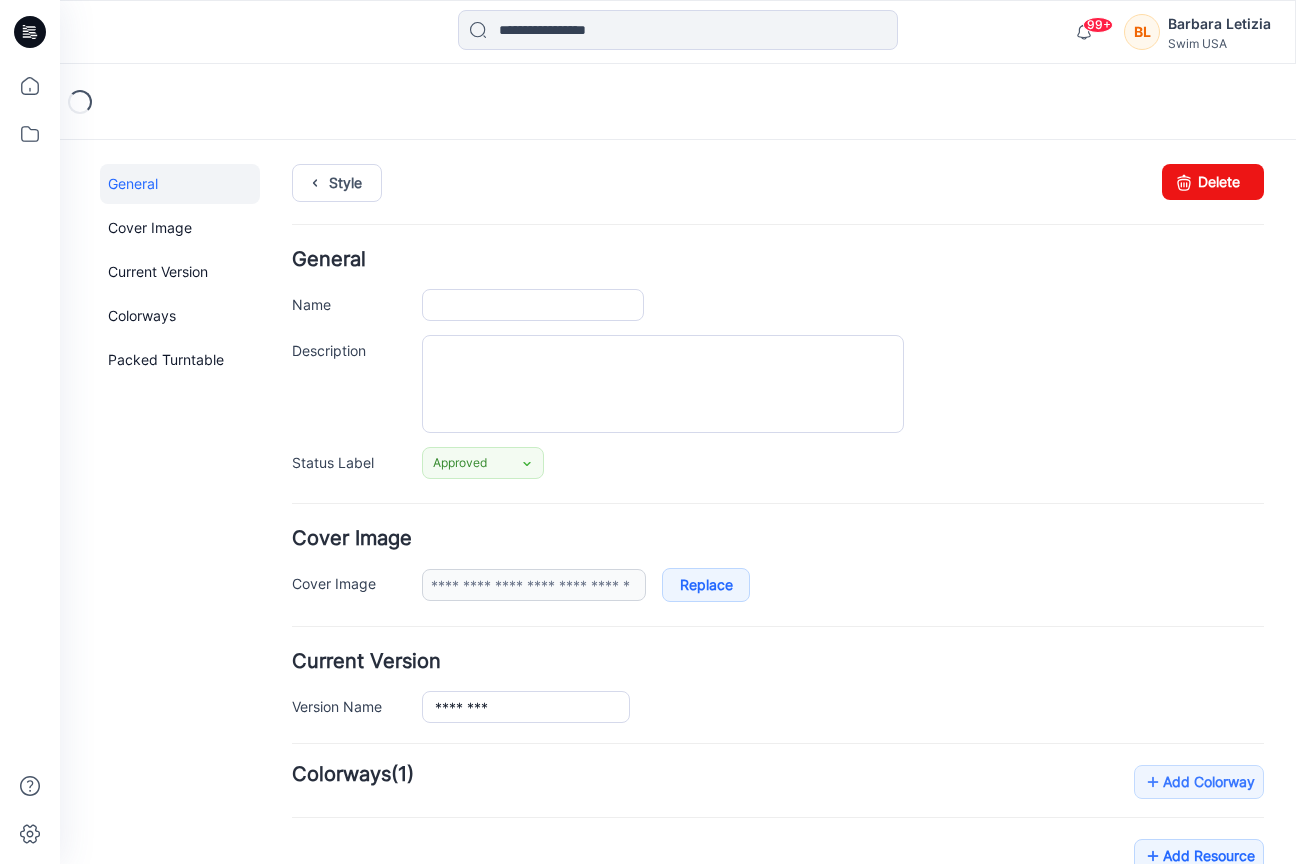 type on "********" 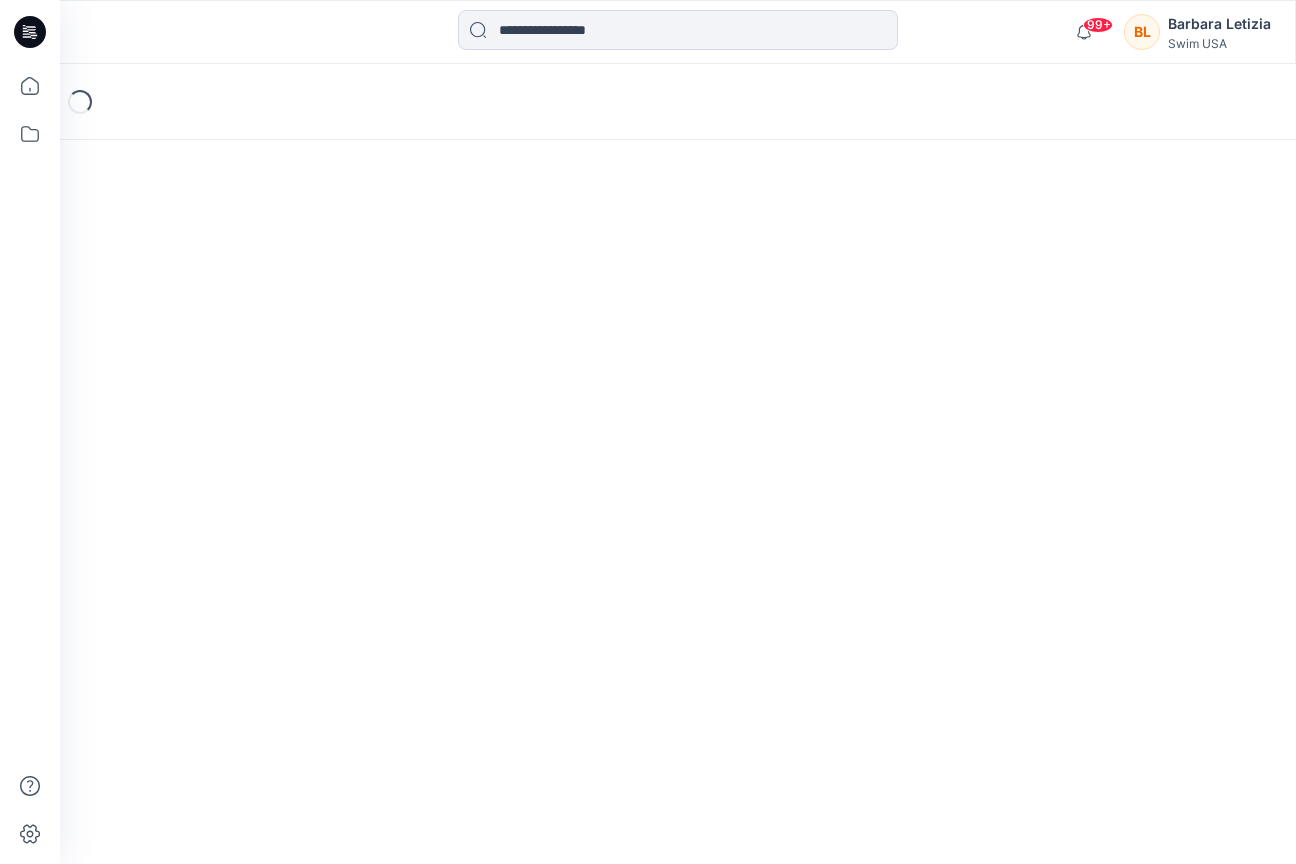 scroll, scrollTop: 0, scrollLeft: 0, axis: both 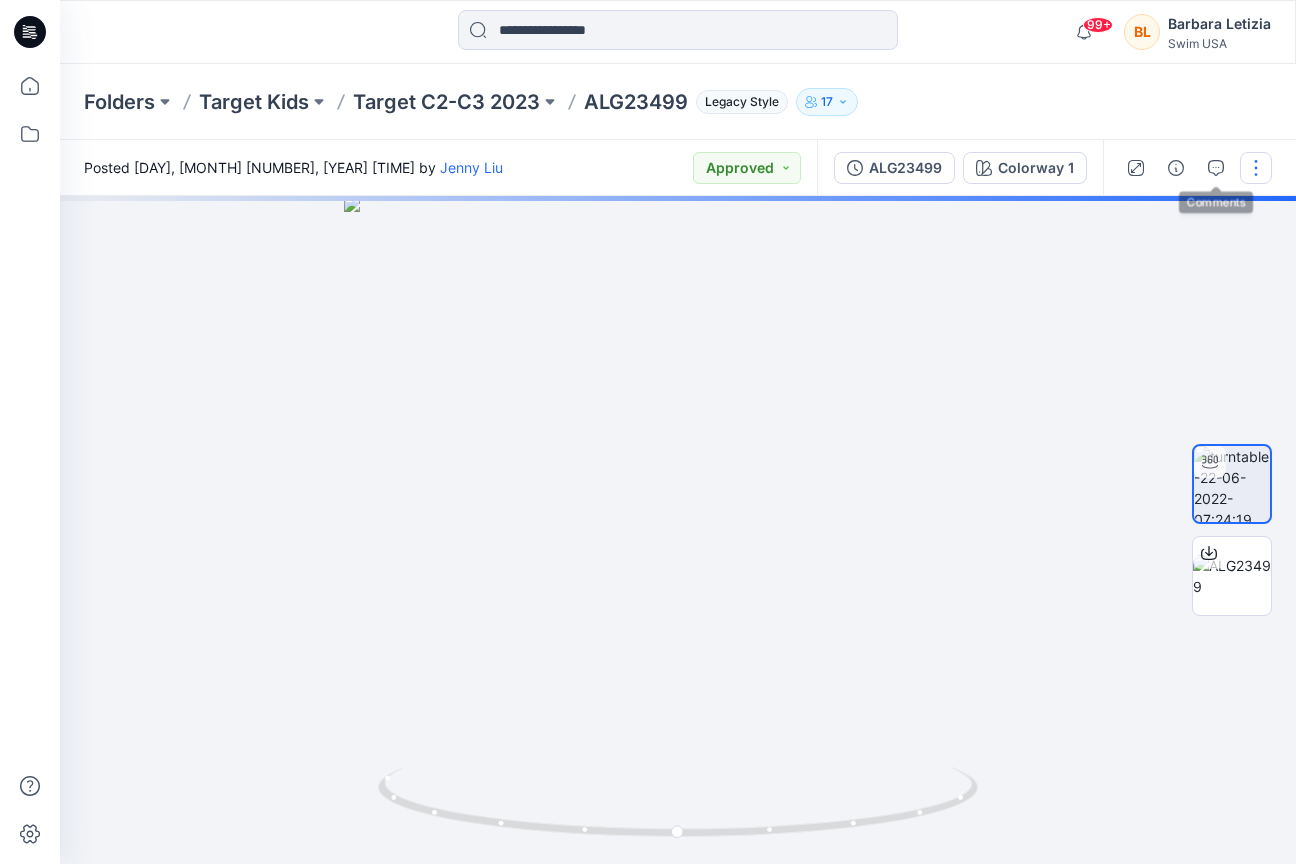 click at bounding box center (1256, 168) 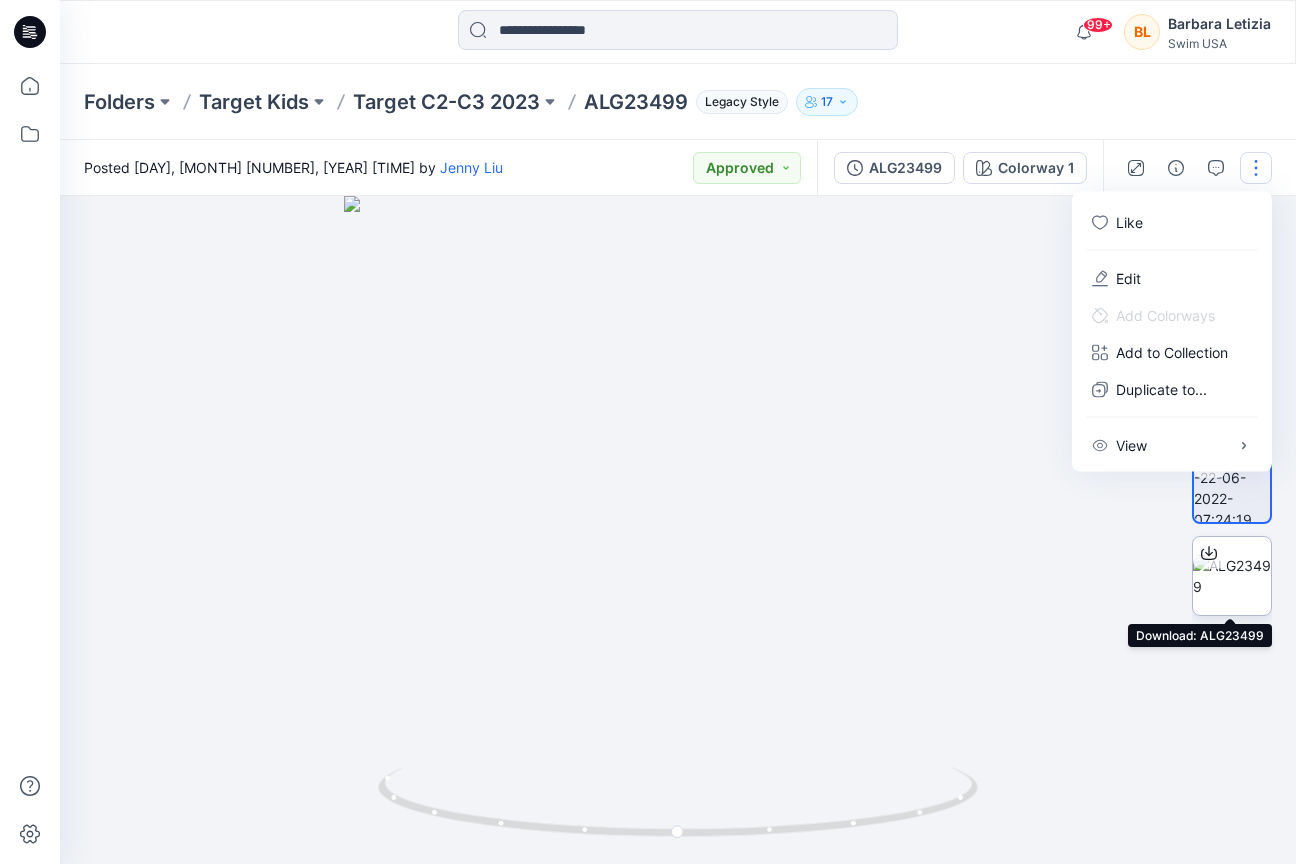 click 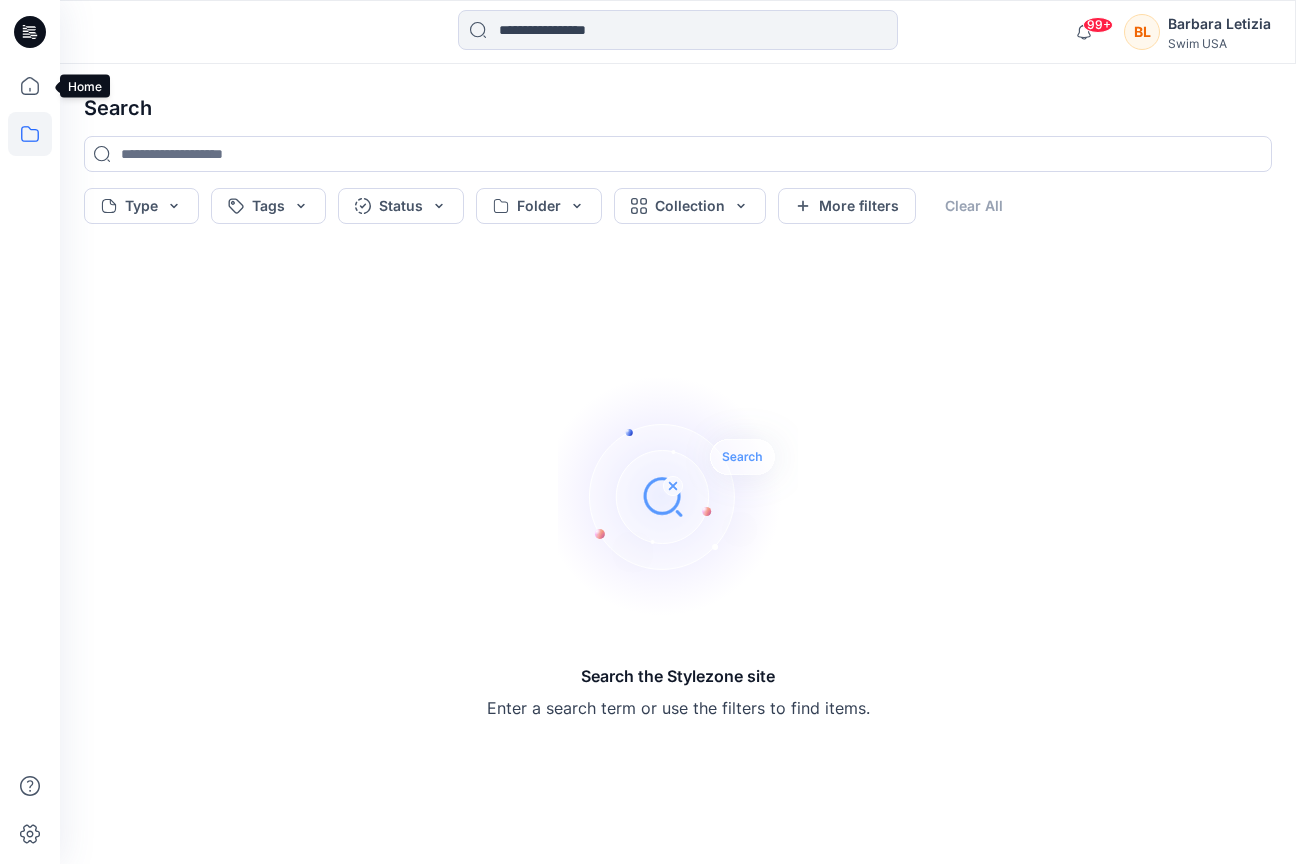 click 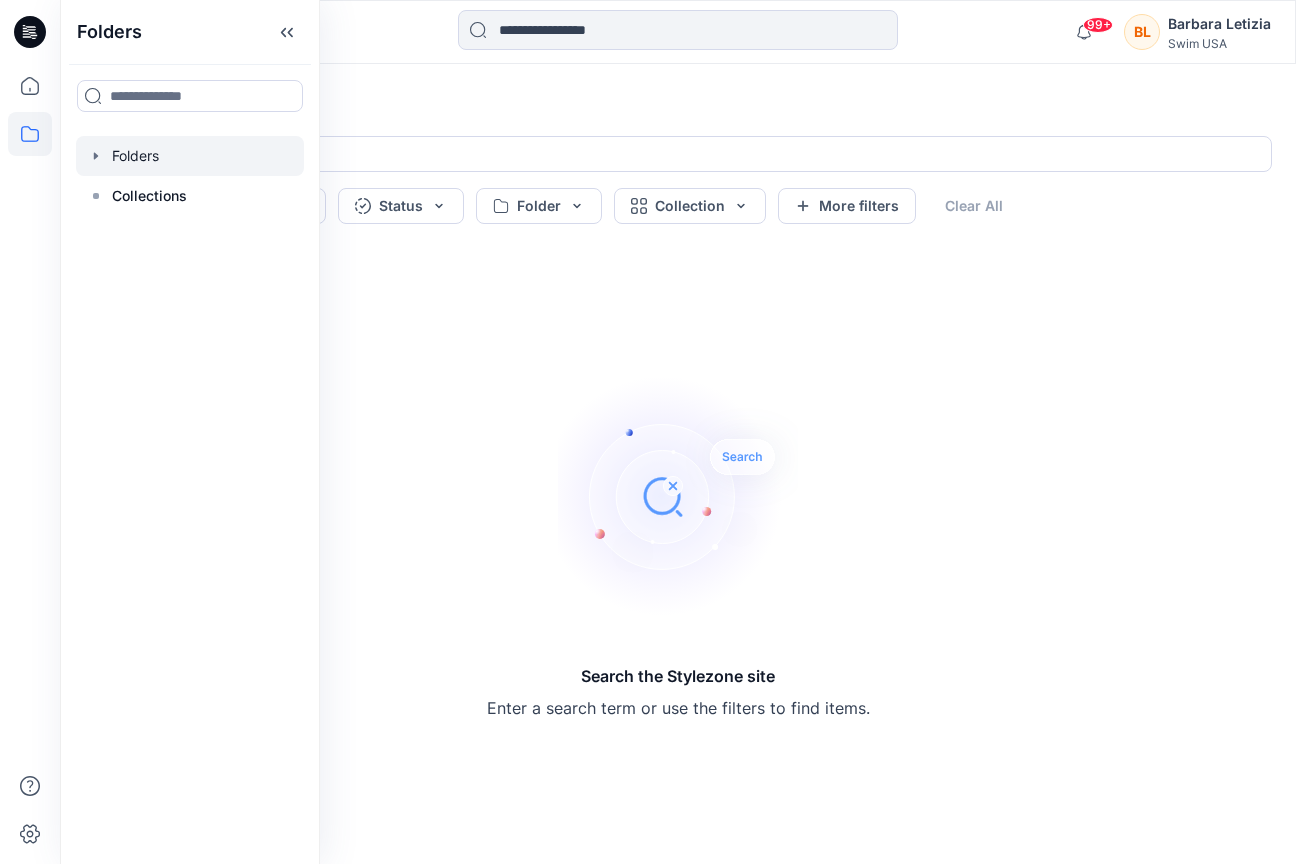 click at bounding box center (190, 156) 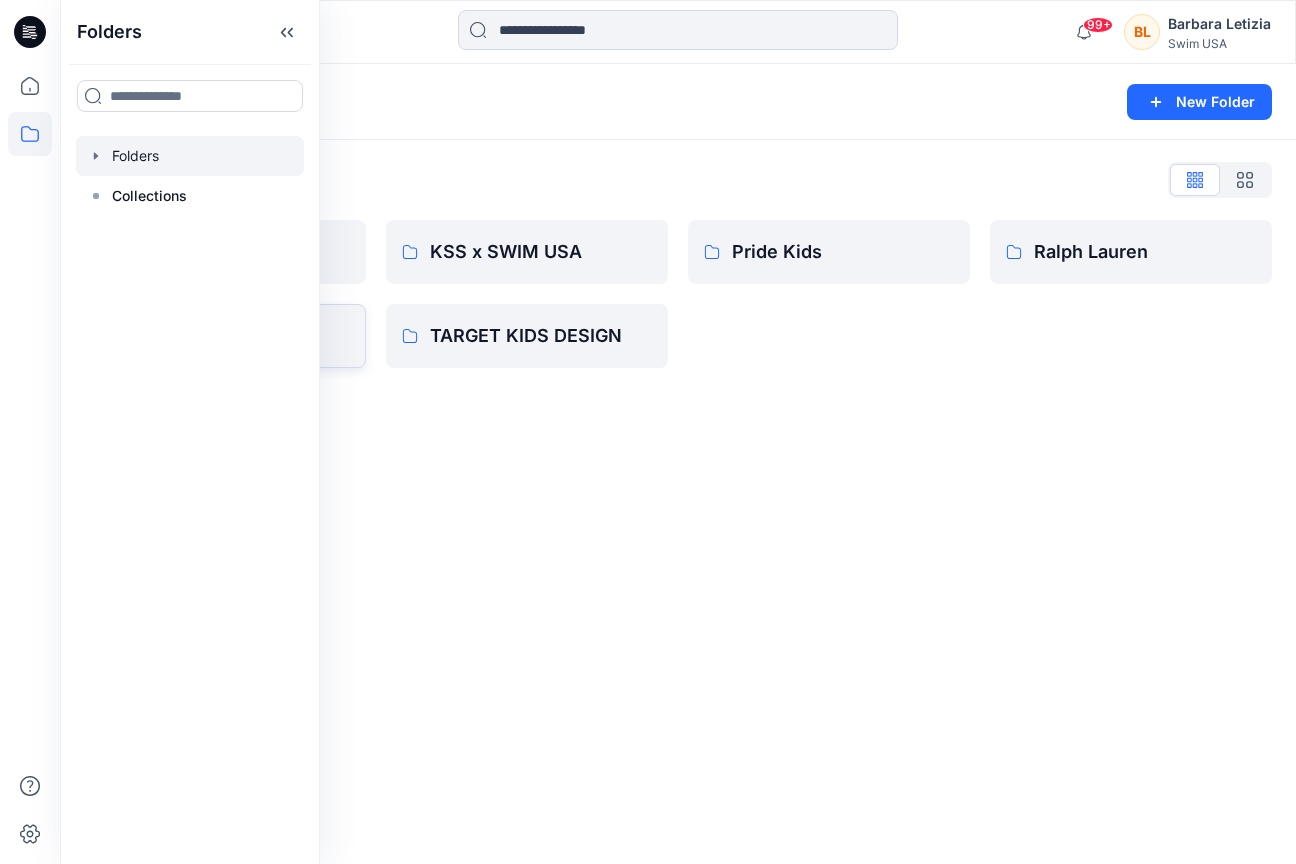 click on "Target Kids" at bounding box center (225, 336) 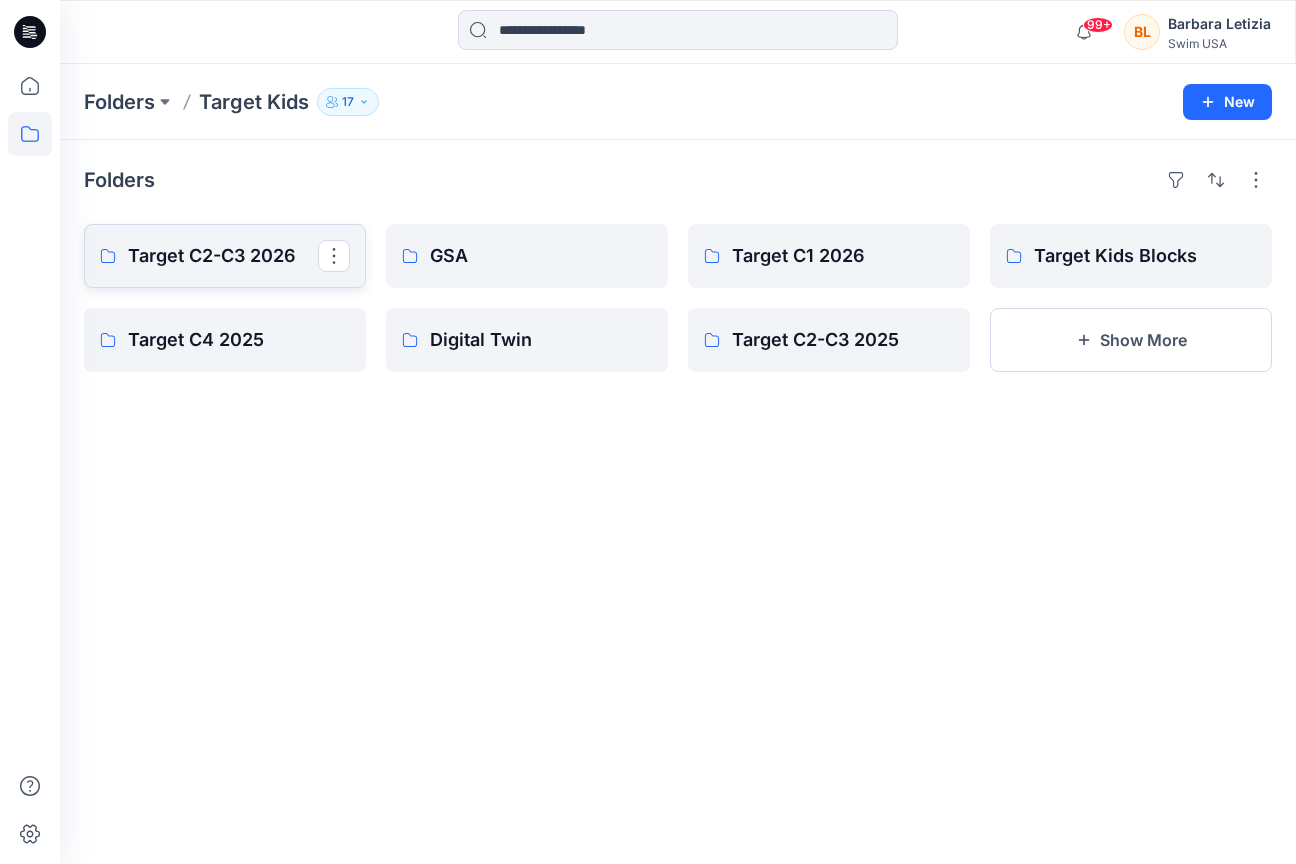 click on "Target C2-C3 2026" at bounding box center (223, 256) 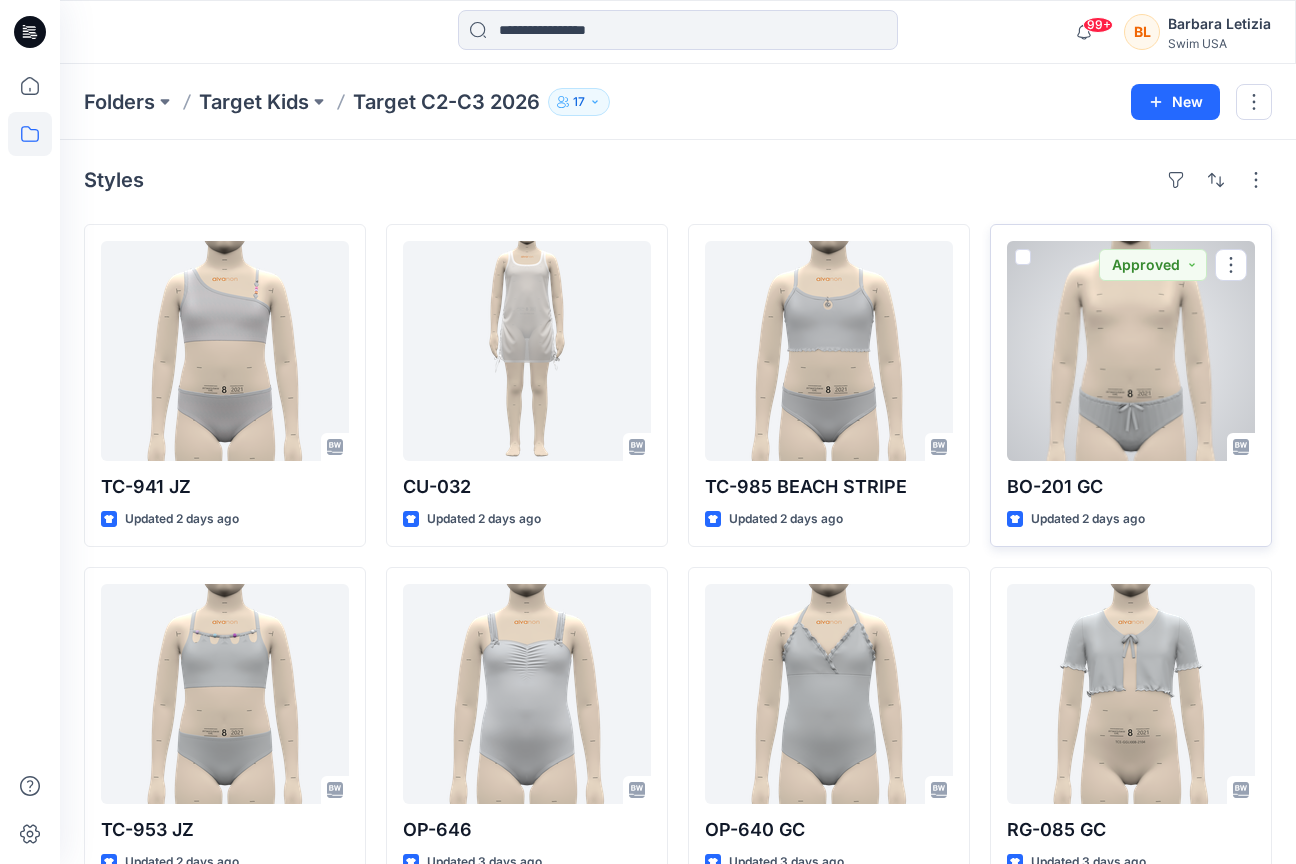 click at bounding box center [1131, 351] 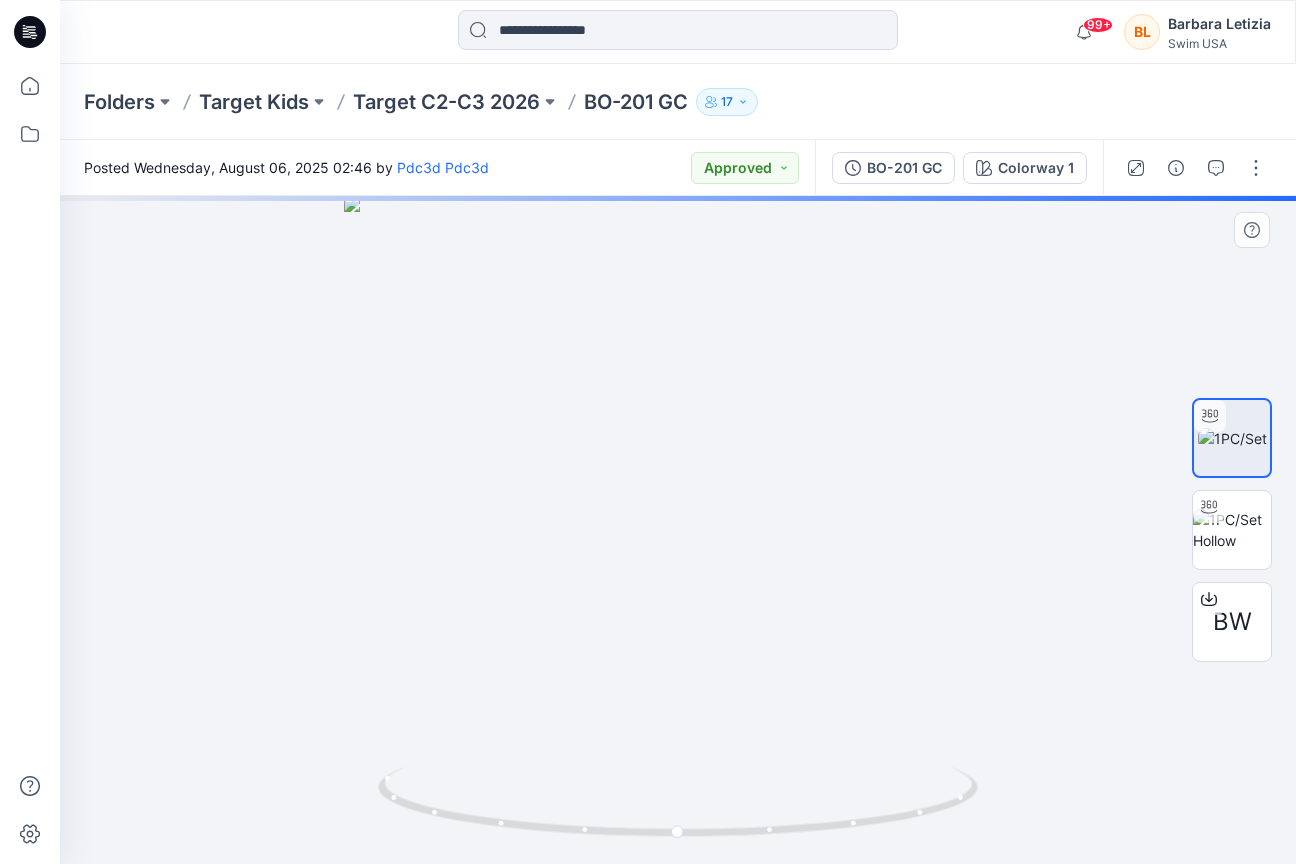 click on "BW" at bounding box center [1232, 530] 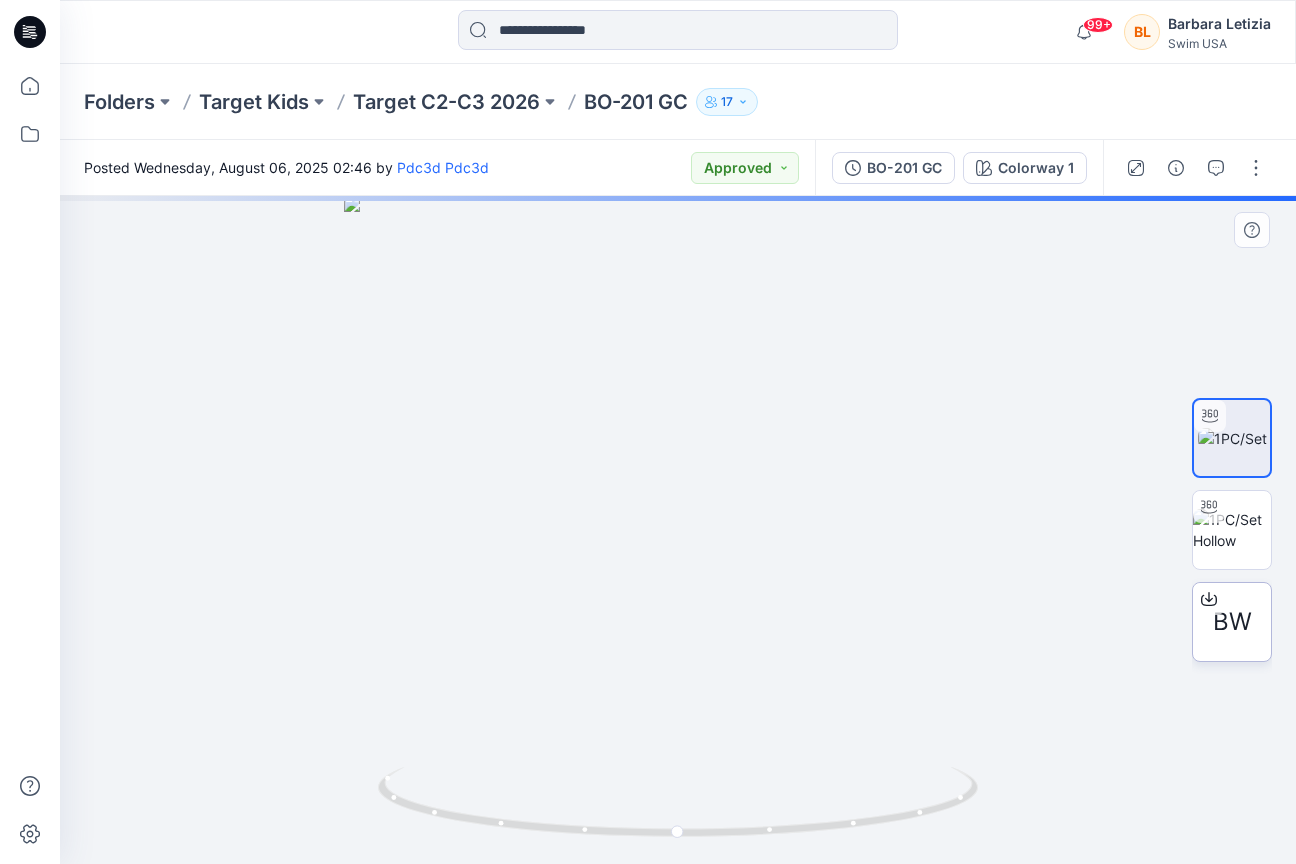 click on "BW" at bounding box center [1232, 622] 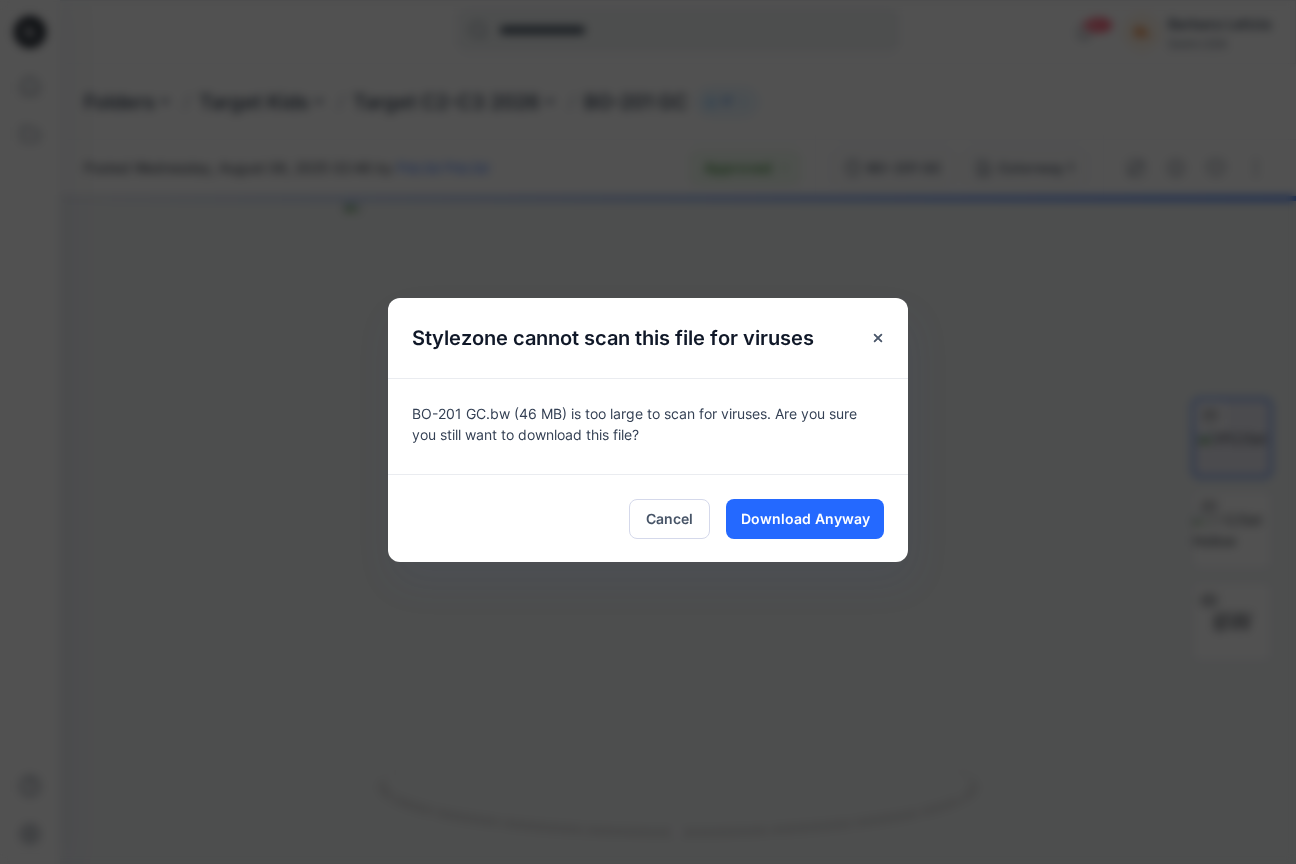 click on "Cancel Download Anyway" at bounding box center [648, 518] 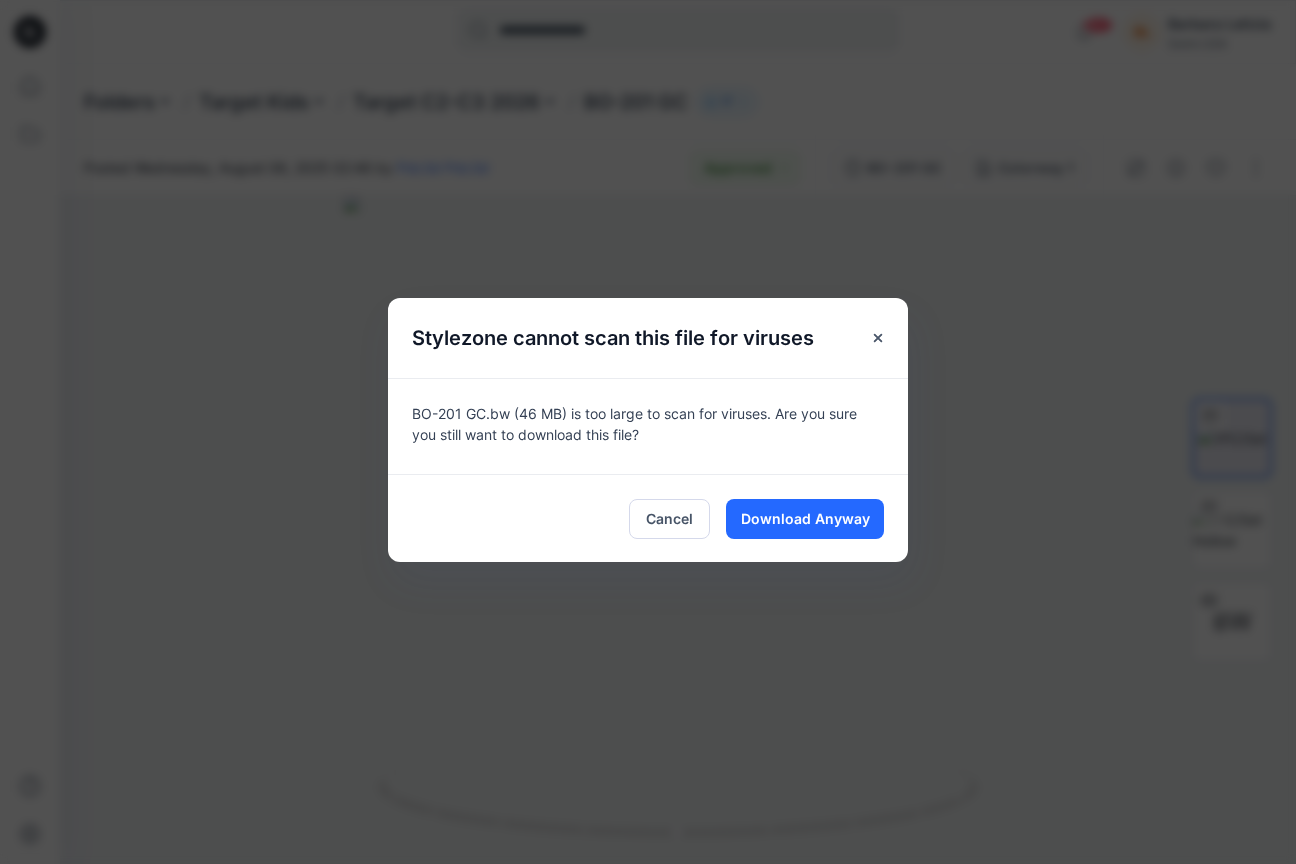 click on "Cancel Download Anyway" at bounding box center [648, 518] 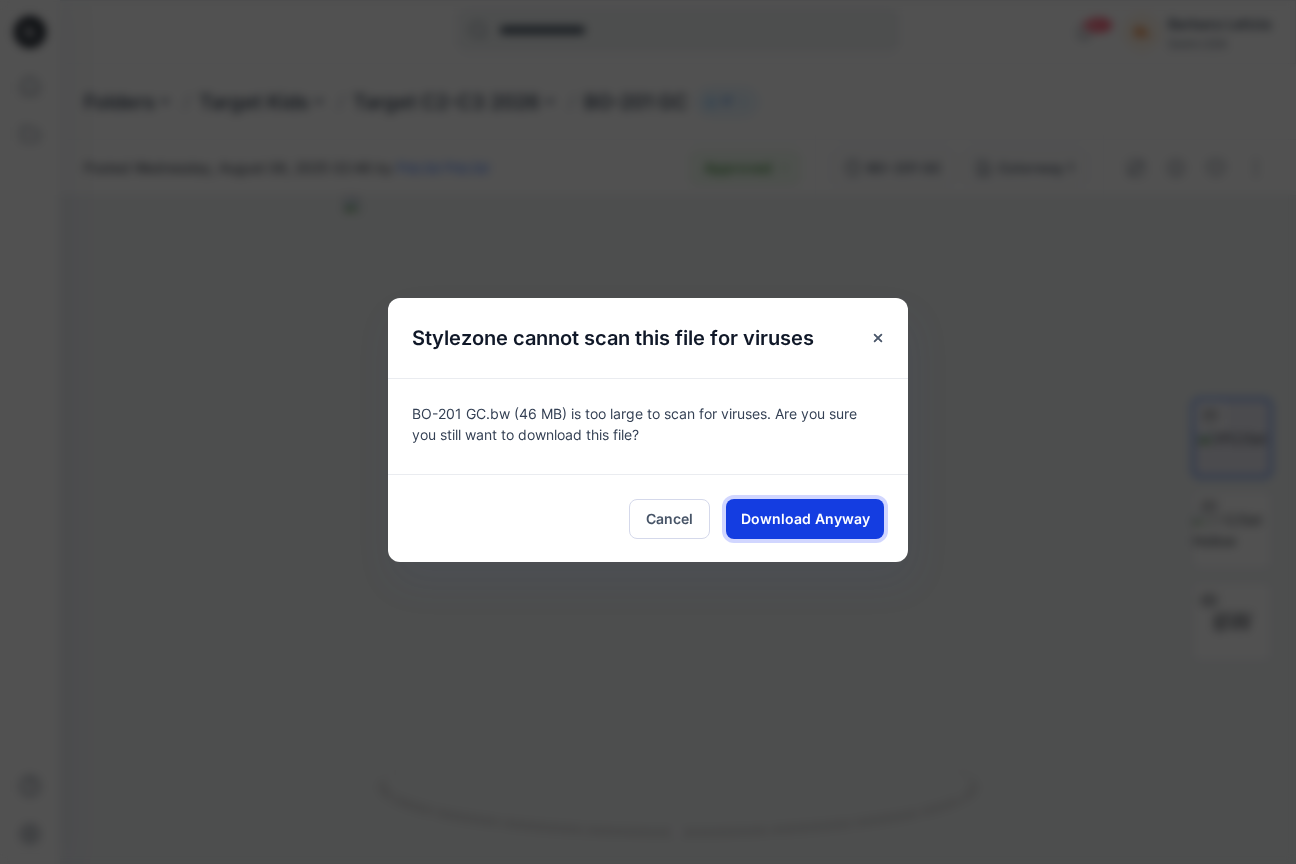 click on "Download Anyway" at bounding box center (805, 518) 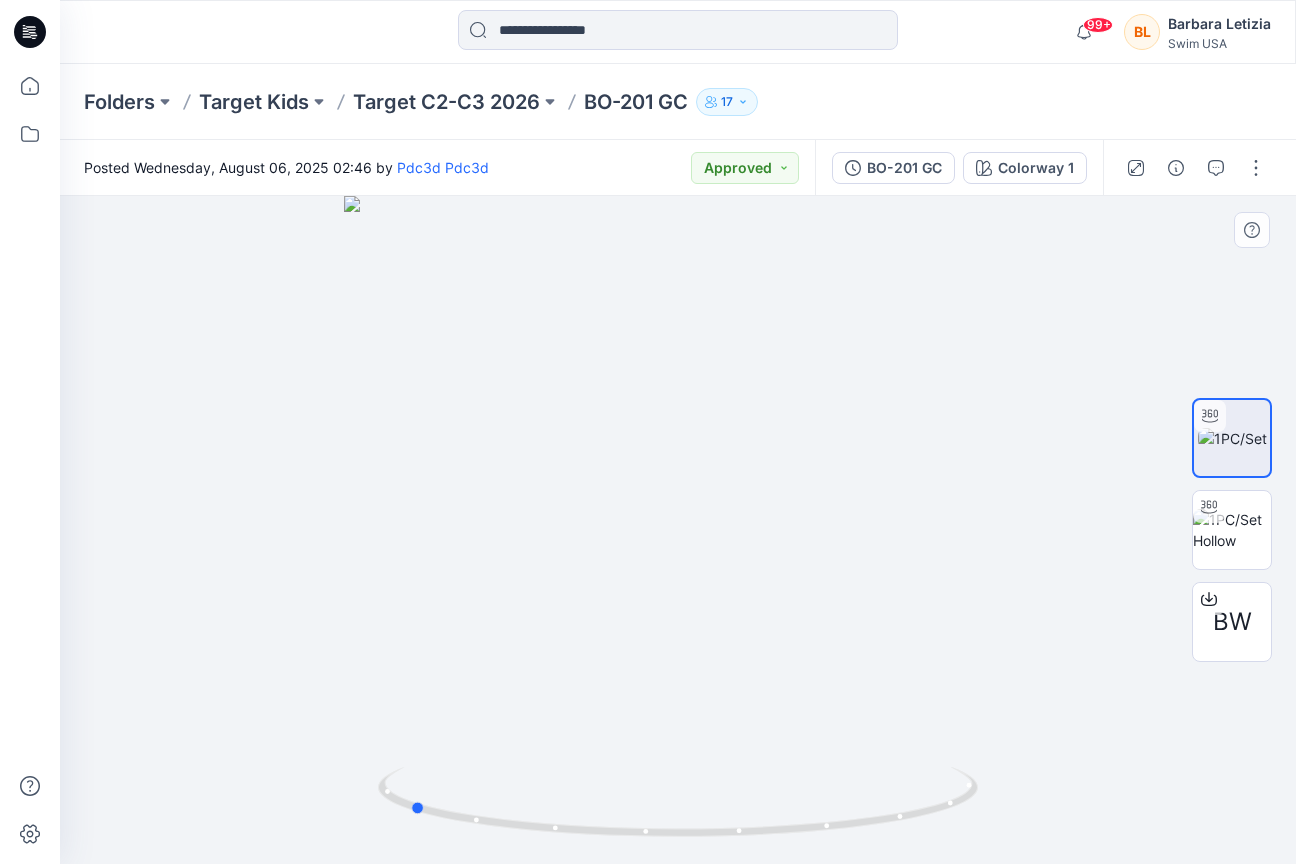 drag, startPoint x: 682, startPoint y: 839, endPoint x: 1007, endPoint y: 810, distance: 326.2913 